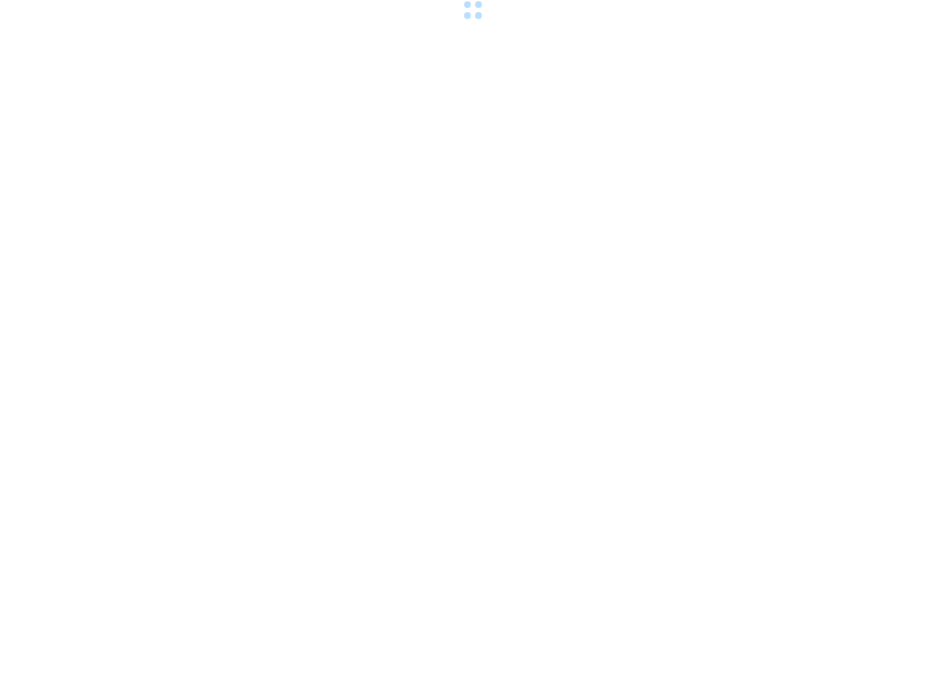 scroll, scrollTop: 0, scrollLeft: 0, axis: both 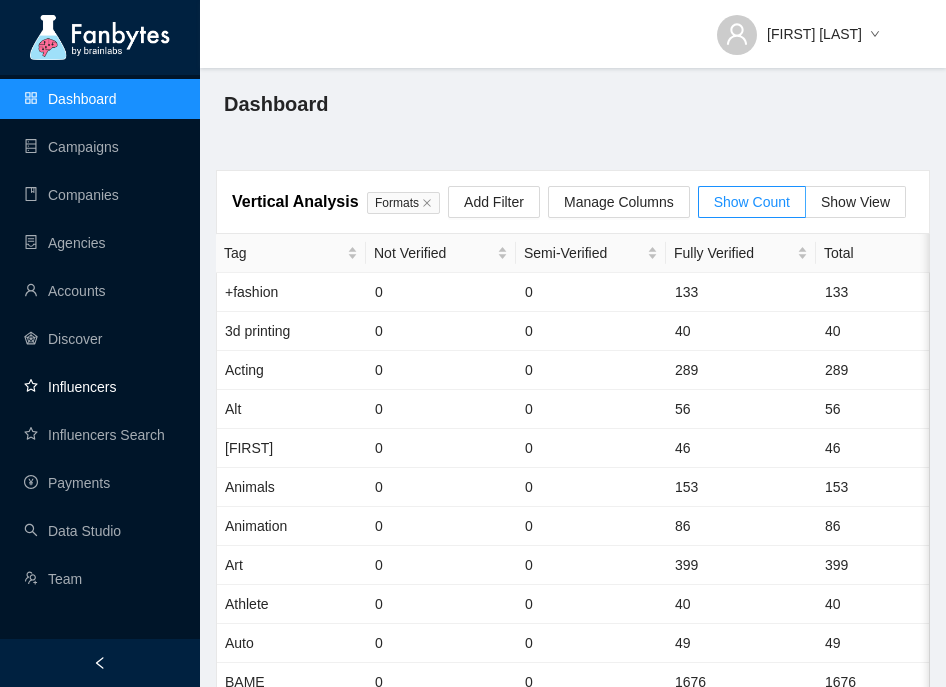 click on "Influencers" at bounding box center [70, 387] 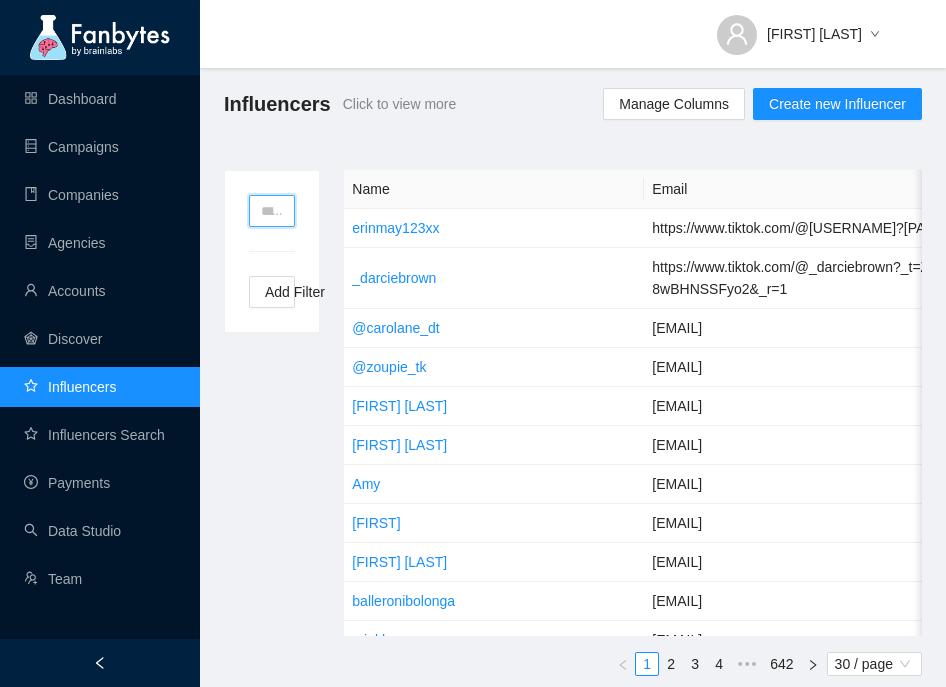 click at bounding box center [272, 211] 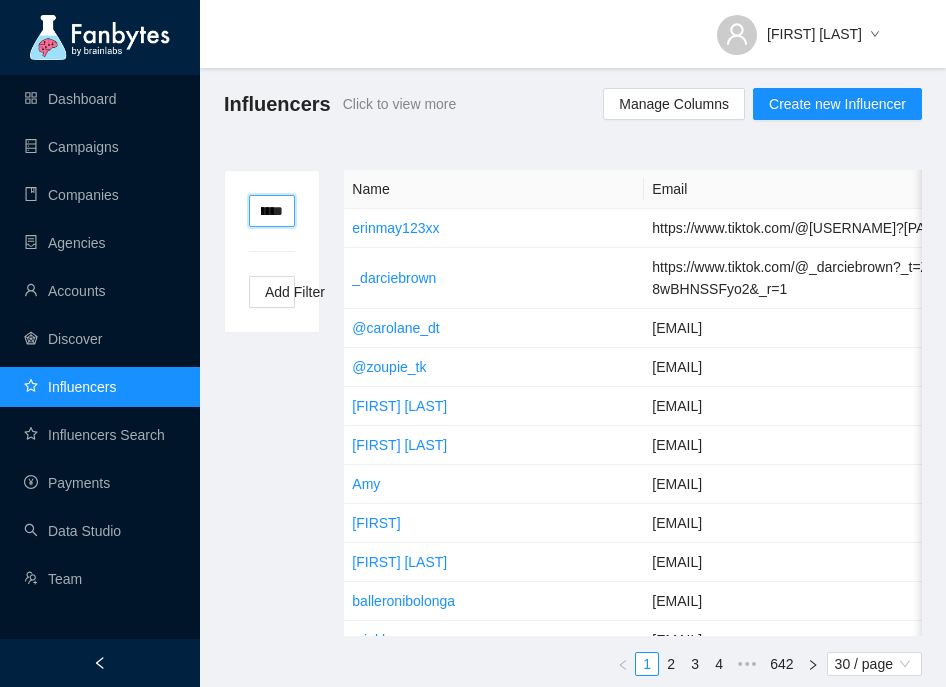 scroll, scrollTop: 0, scrollLeft: 57, axis: horizontal 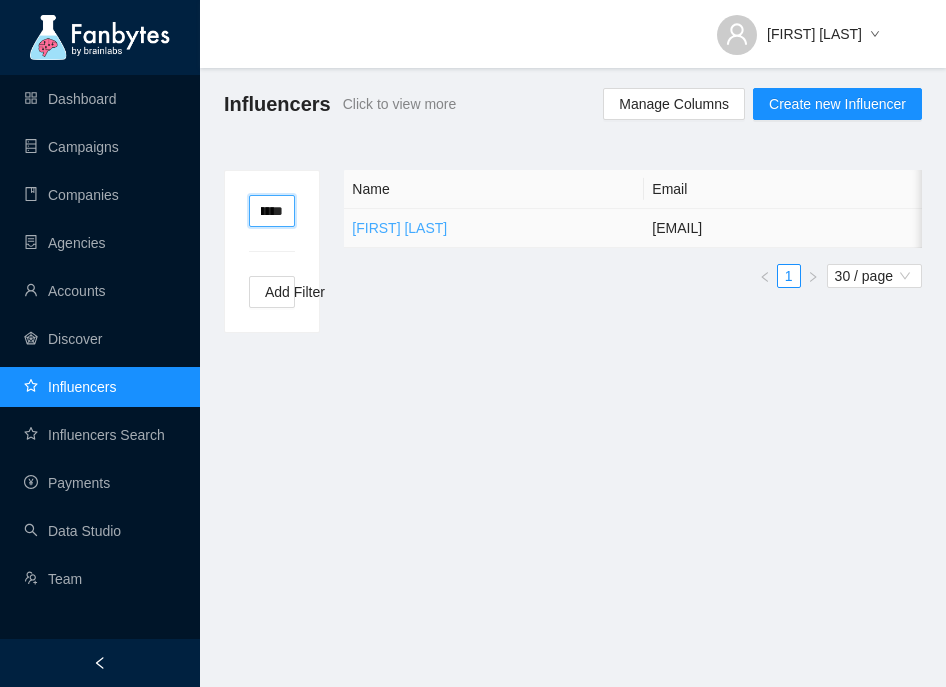 type on "**********" 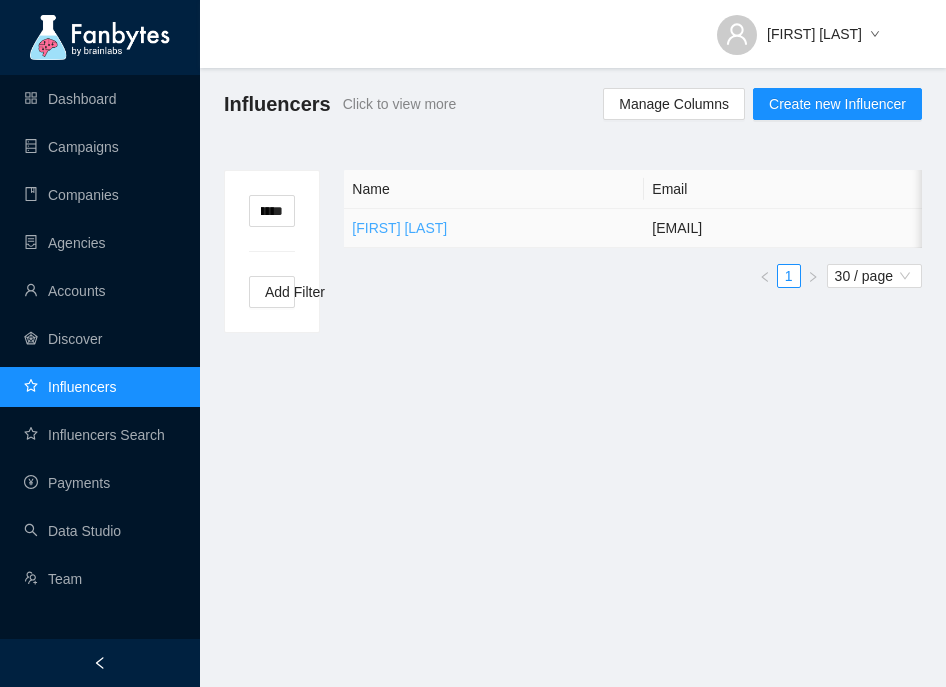 click on "[FIRST] [LAST]" at bounding box center [399, 228] 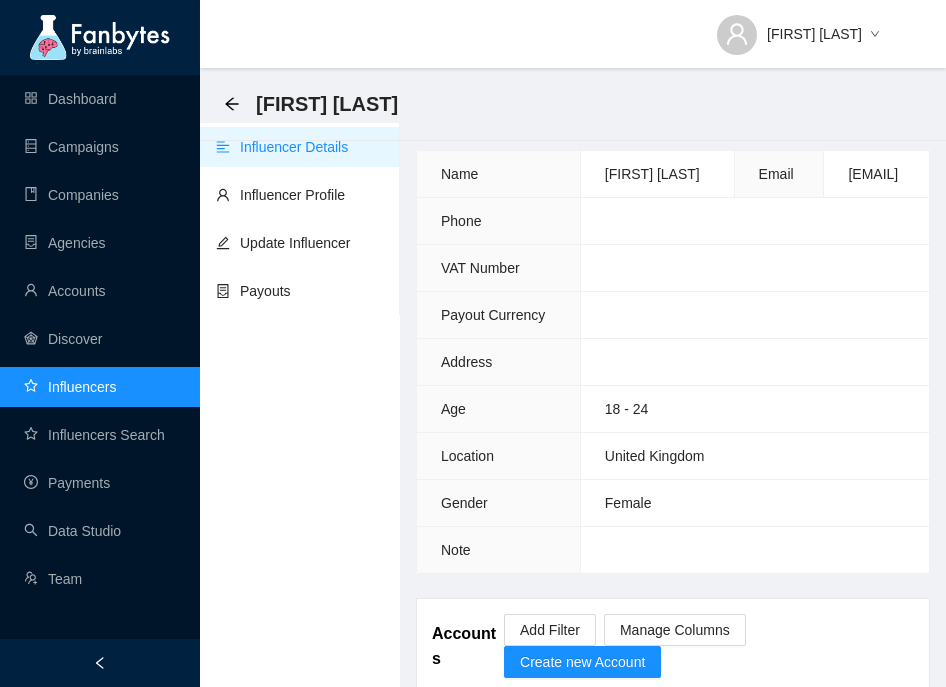 click on "[EMAIL]" at bounding box center [652, 174] 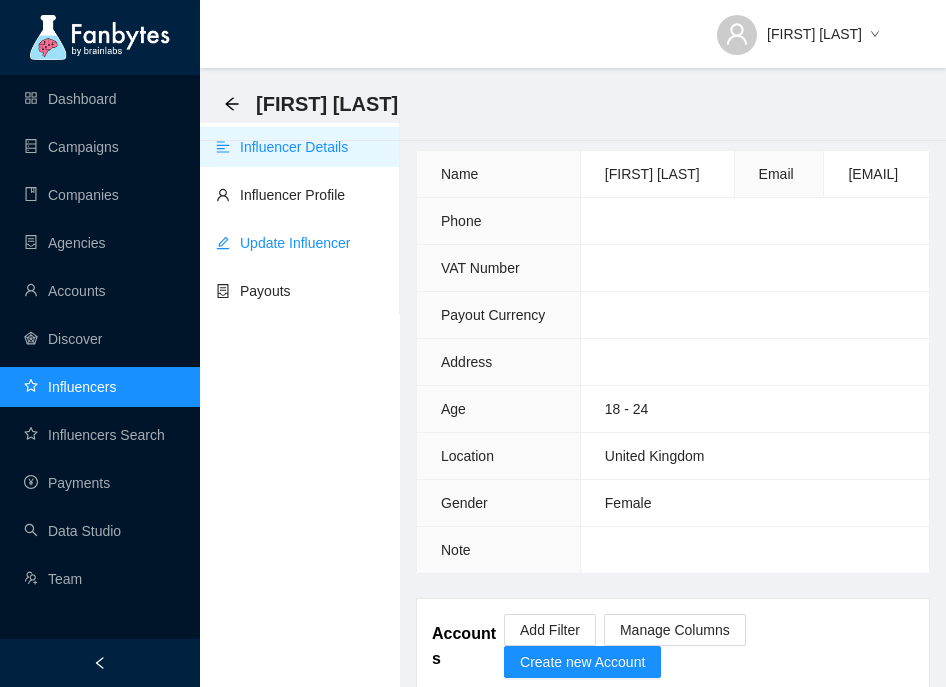 click on "Update Influencer" at bounding box center (283, 243) 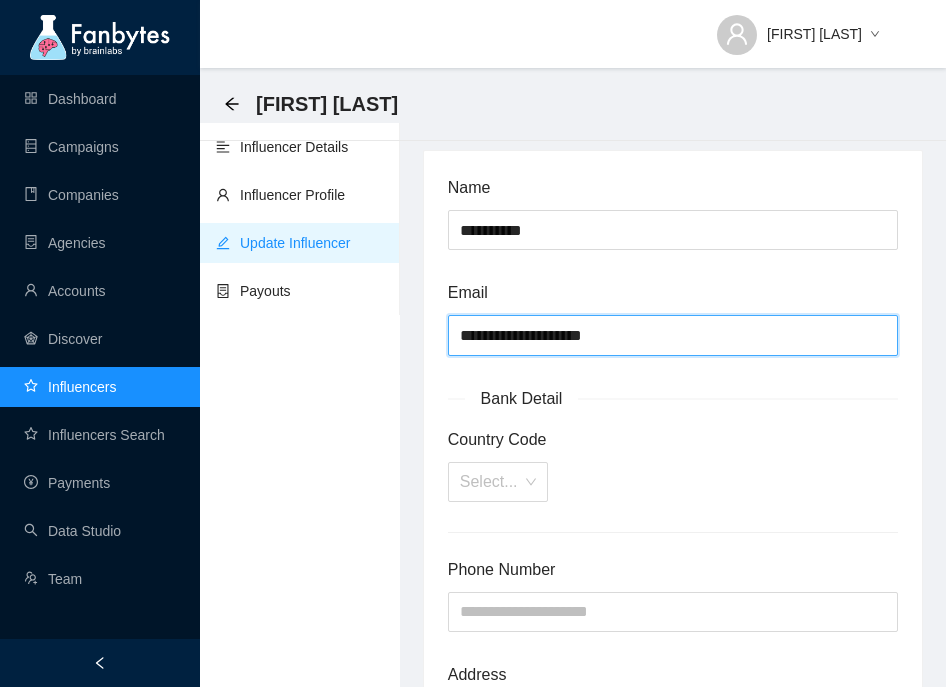 drag, startPoint x: 650, startPoint y: 321, endPoint x: 711, endPoint y: 340, distance: 63.89053 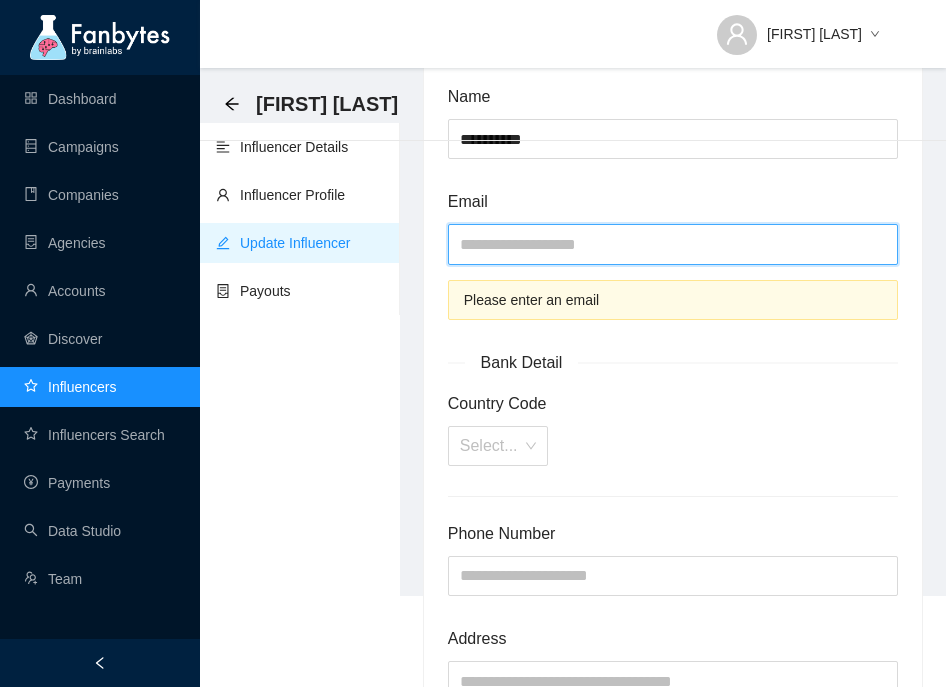 scroll, scrollTop: 69, scrollLeft: 0, axis: vertical 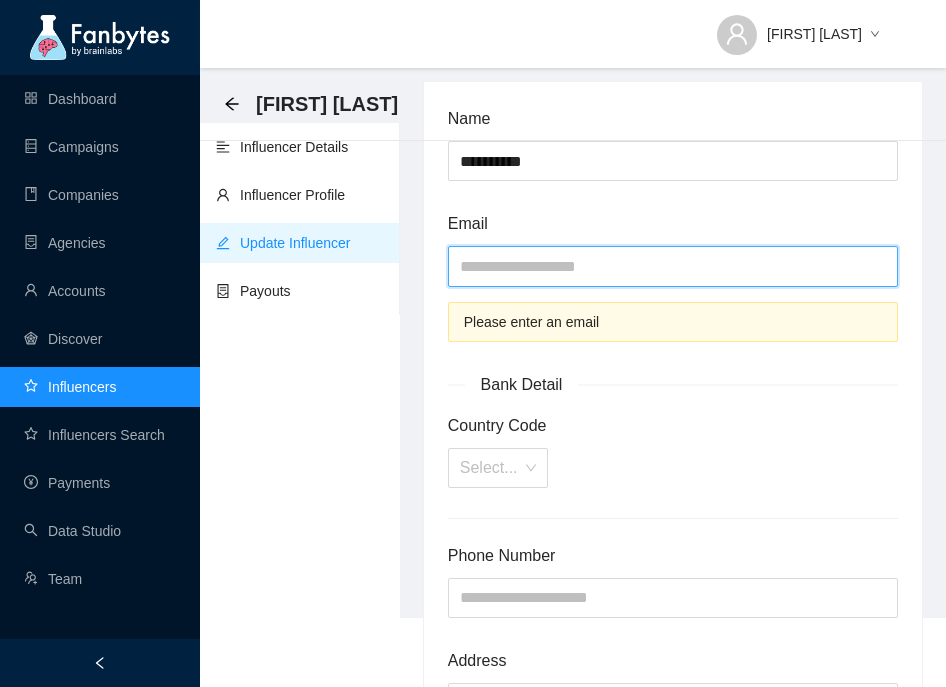 paste on "**********" 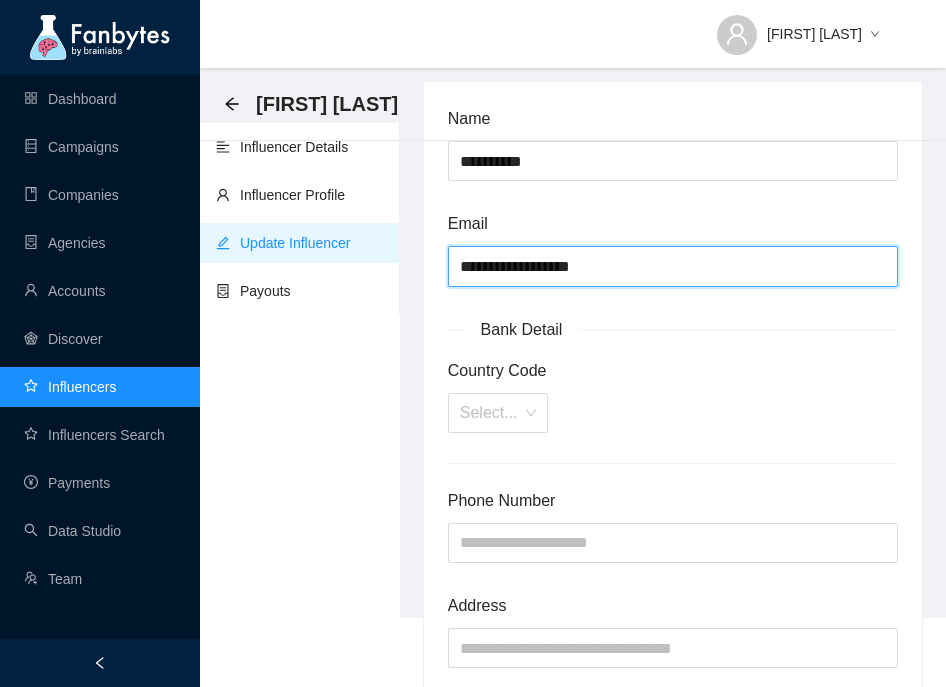 type on "**********" 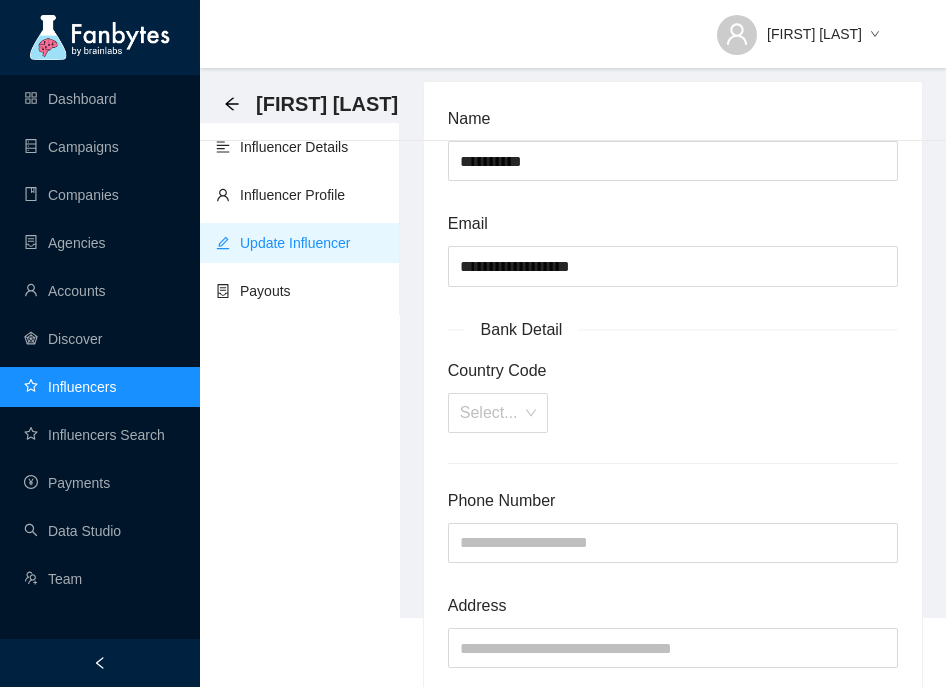 click on "Bank Detail" at bounding box center (673, 329) 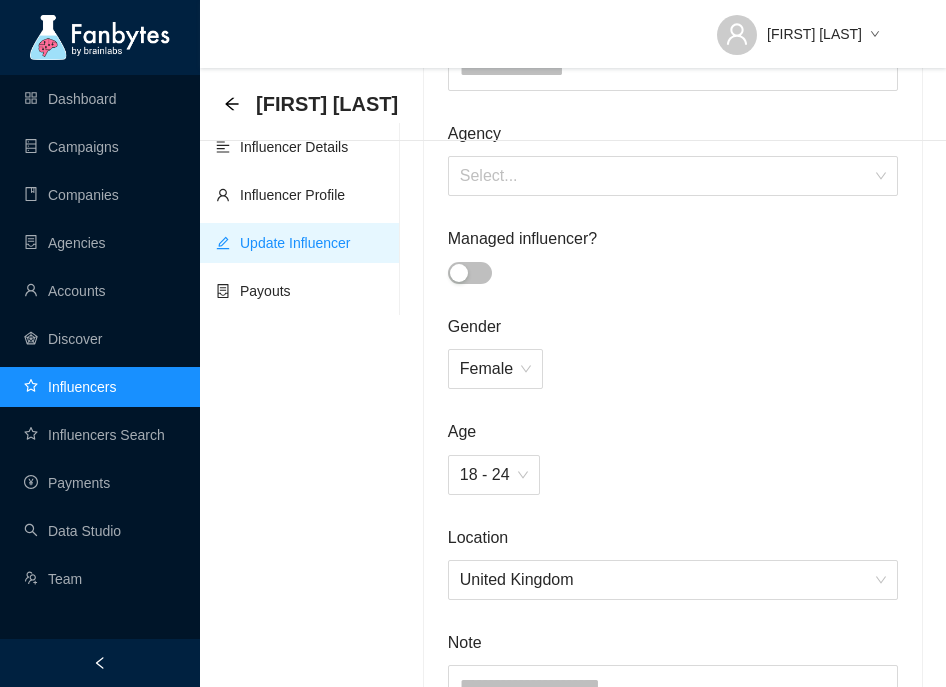 scroll, scrollTop: 964, scrollLeft: 0, axis: vertical 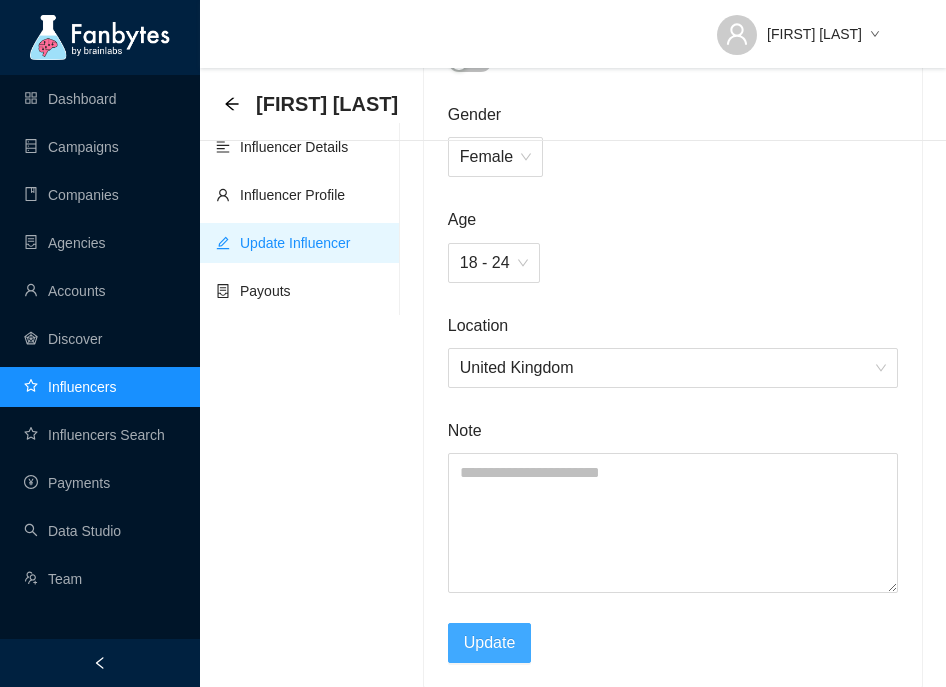 click on "Update" at bounding box center [490, 642] 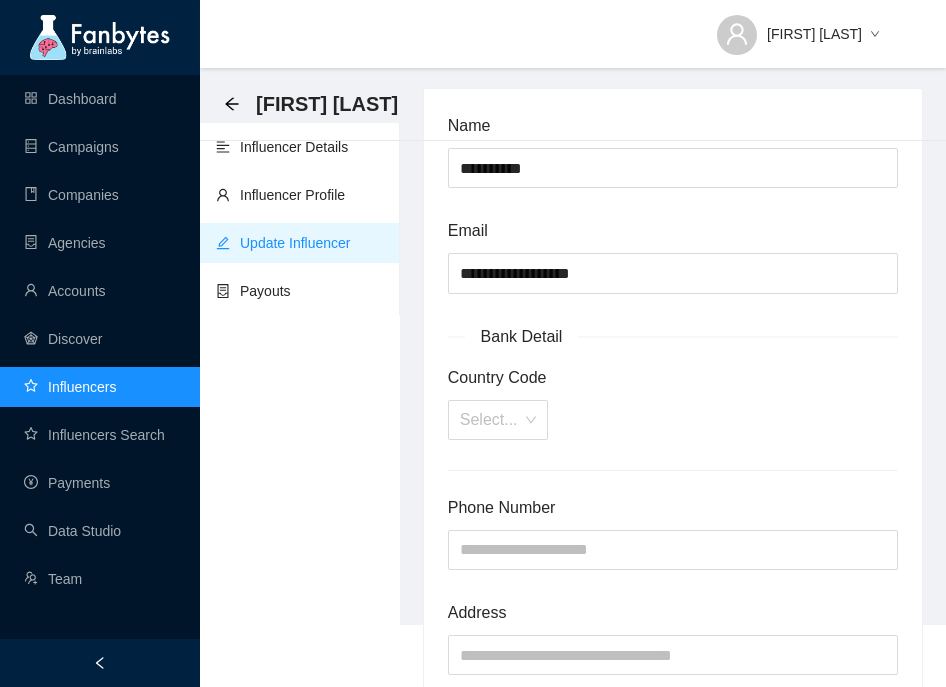 scroll, scrollTop: 0, scrollLeft: 0, axis: both 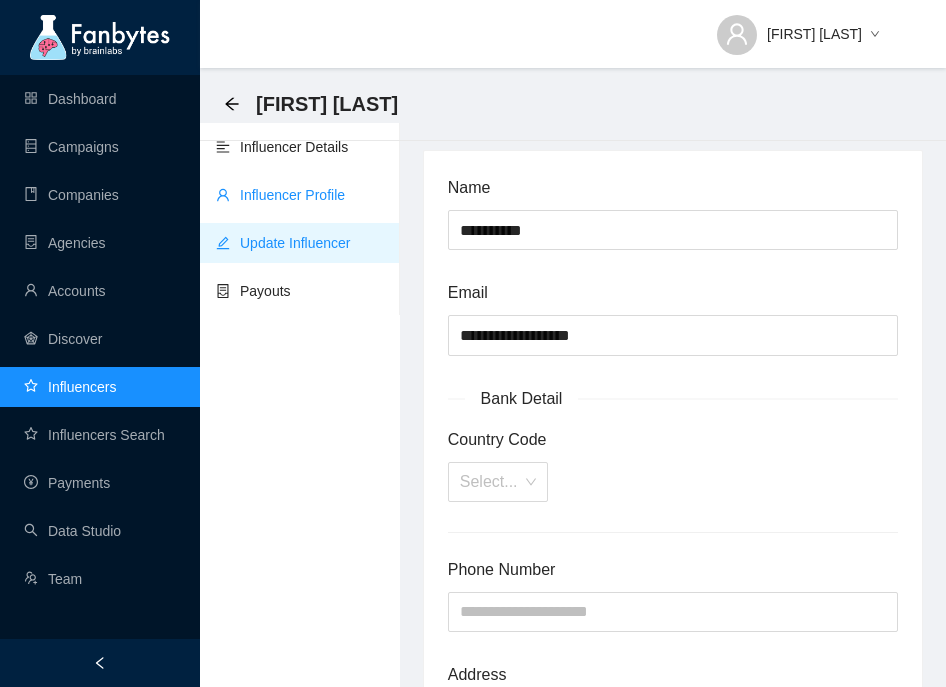 click on "Influencer Profile" at bounding box center [280, 195] 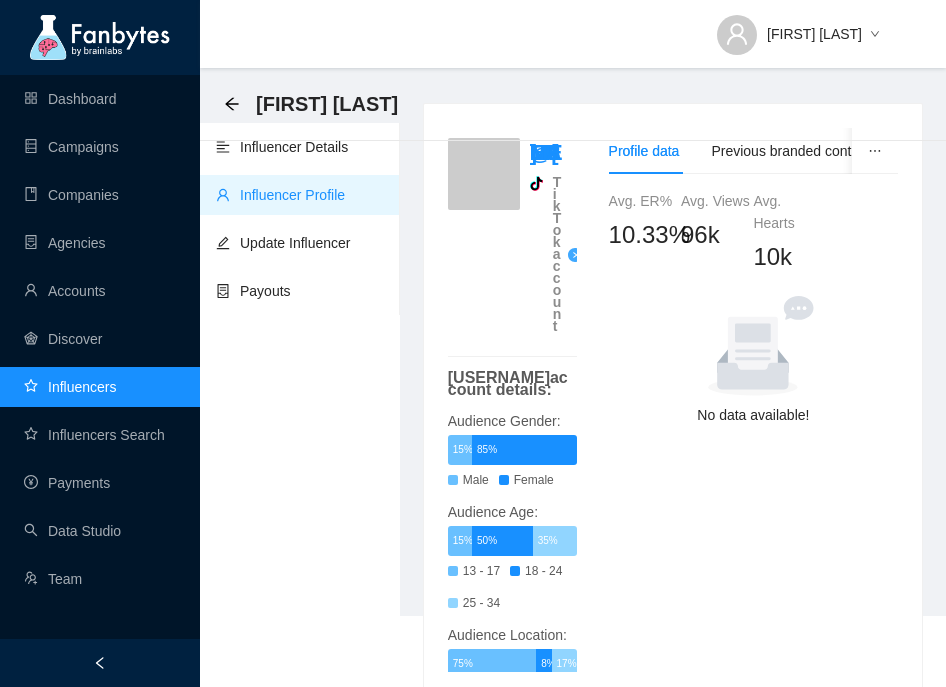scroll, scrollTop: 81, scrollLeft: 0, axis: vertical 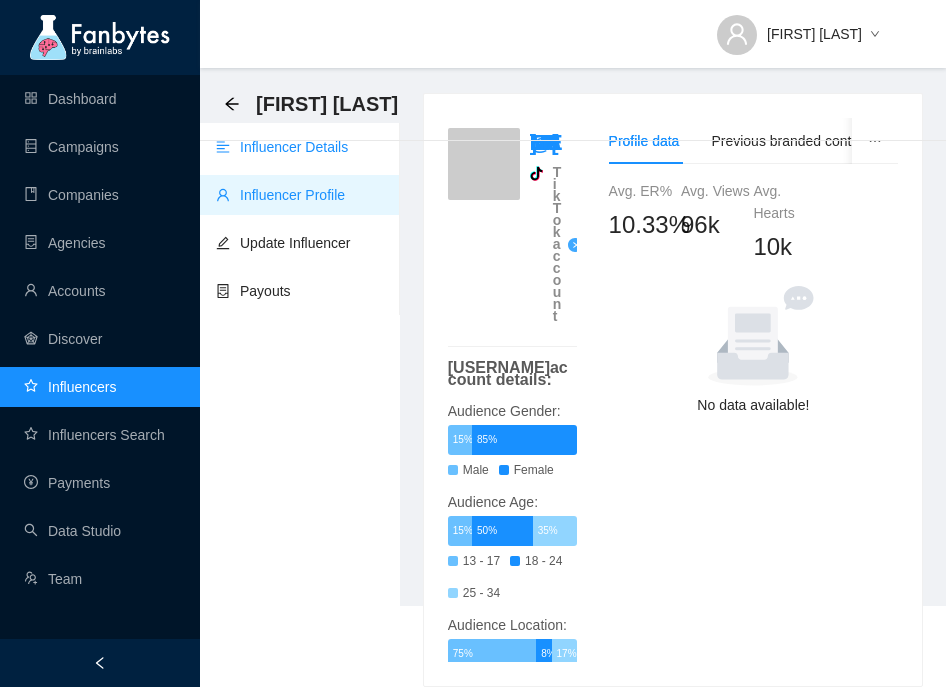 click on "Influencer Details" at bounding box center [282, 147] 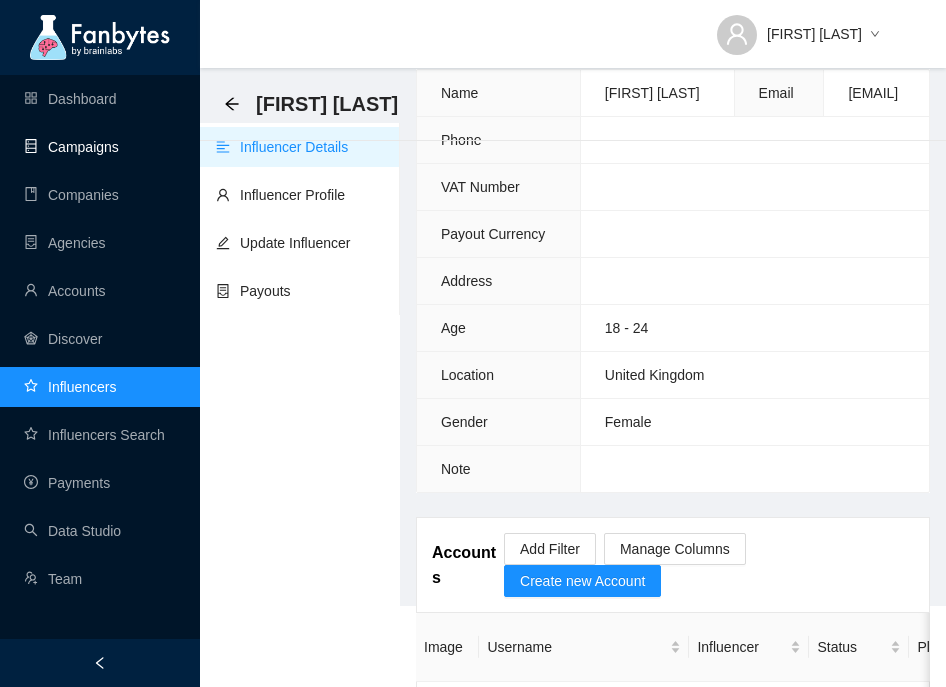 click on "Campaigns" at bounding box center [71, 147] 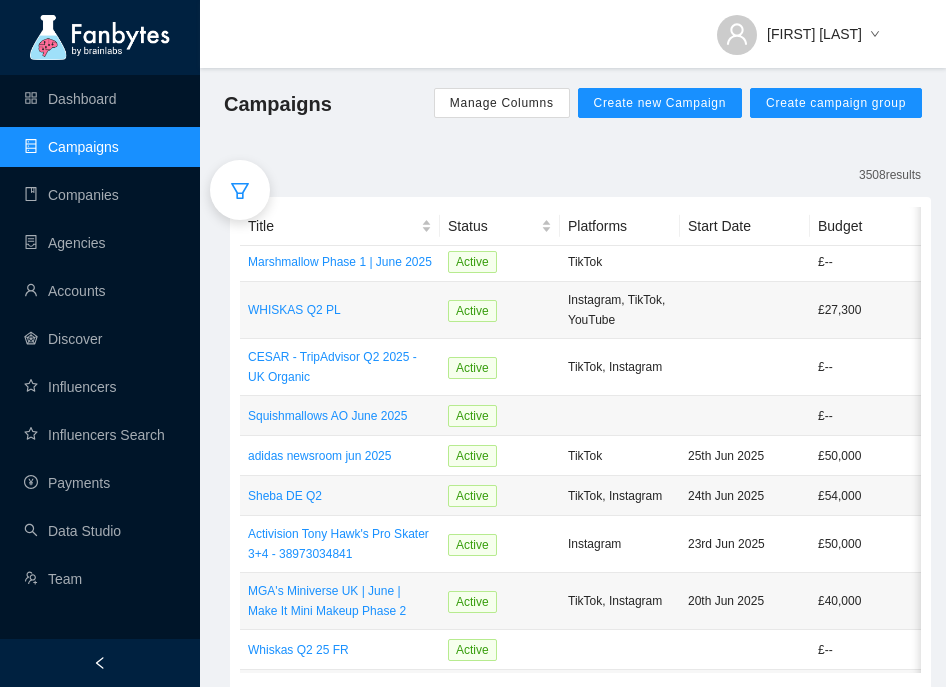 scroll, scrollTop: 199, scrollLeft: 0, axis: vertical 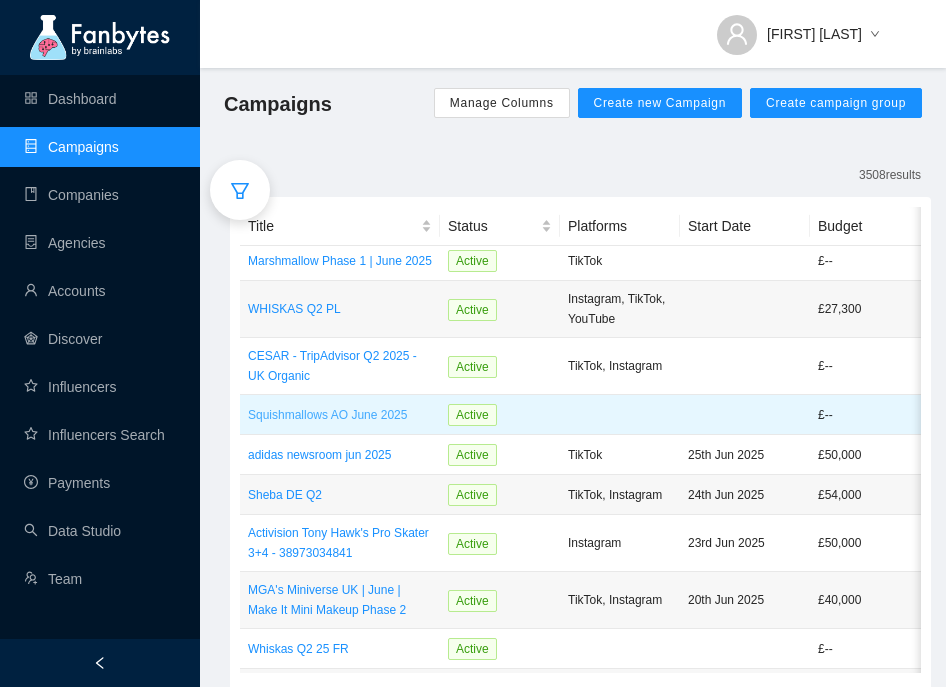click on "Squishmallows AO June 2025" at bounding box center (340, 415) 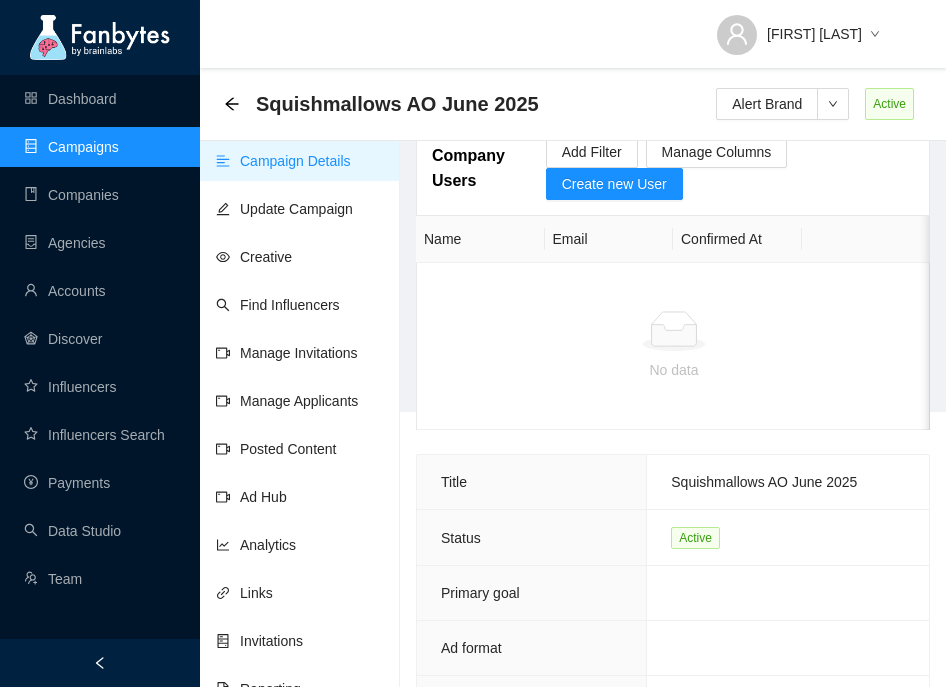 scroll, scrollTop: 292, scrollLeft: 0, axis: vertical 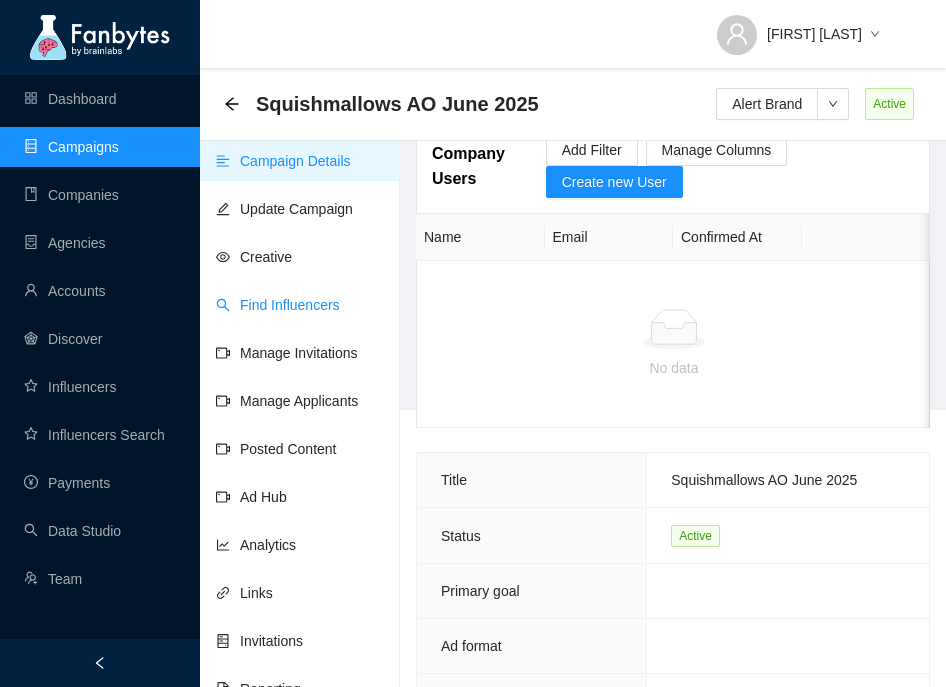 click on "Find Influencers" at bounding box center [278, 305] 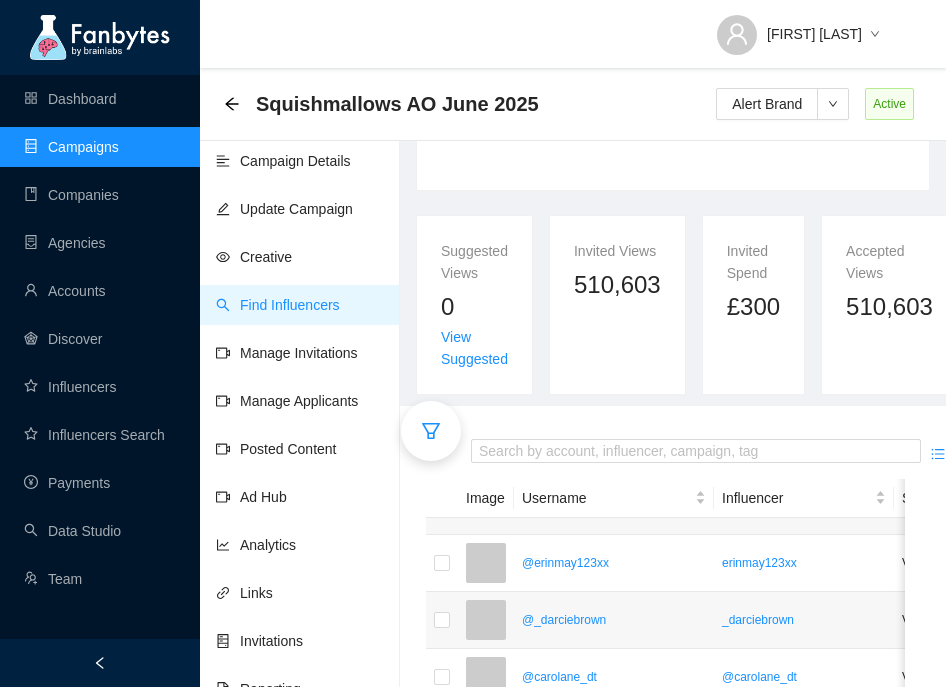 scroll, scrollTop: 302, scrollLeft: 0, axis: vertical 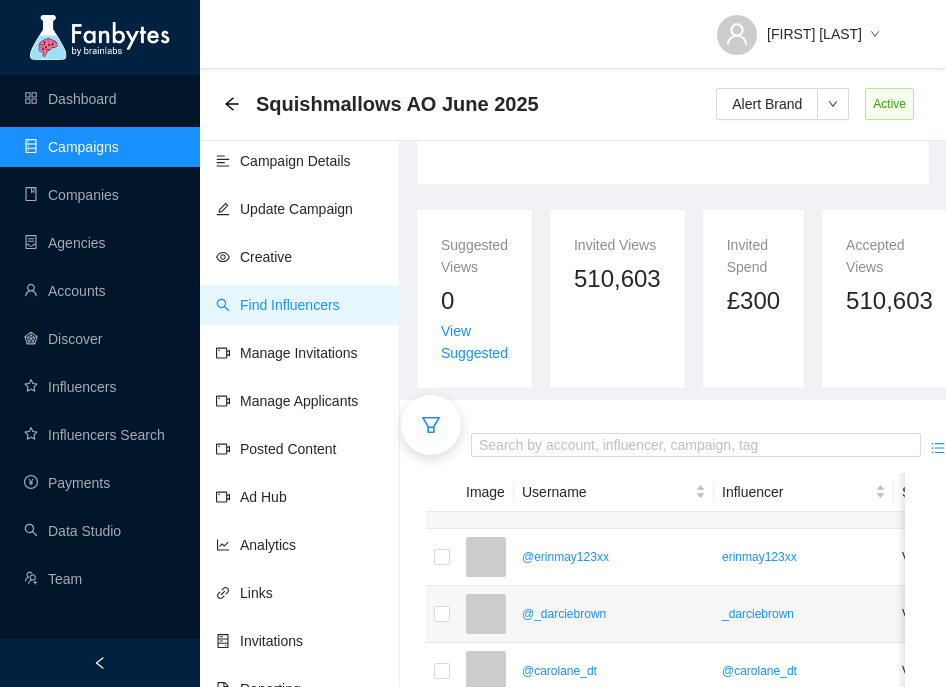 click at bounding box center (696, 446) 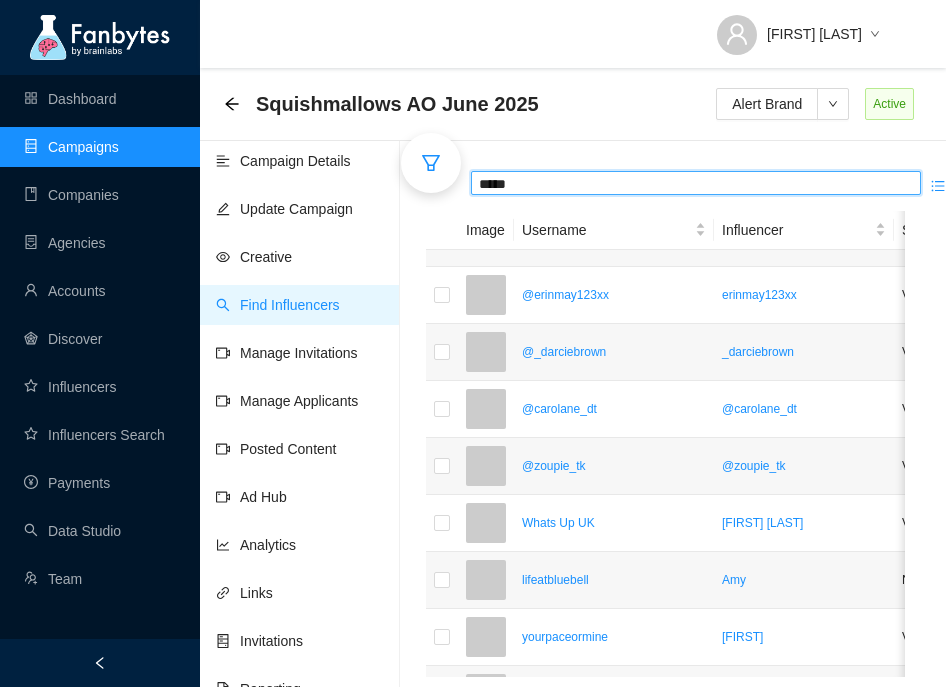 scroll, scrollTop: 572, scrollLeft: 0, axis: vertical 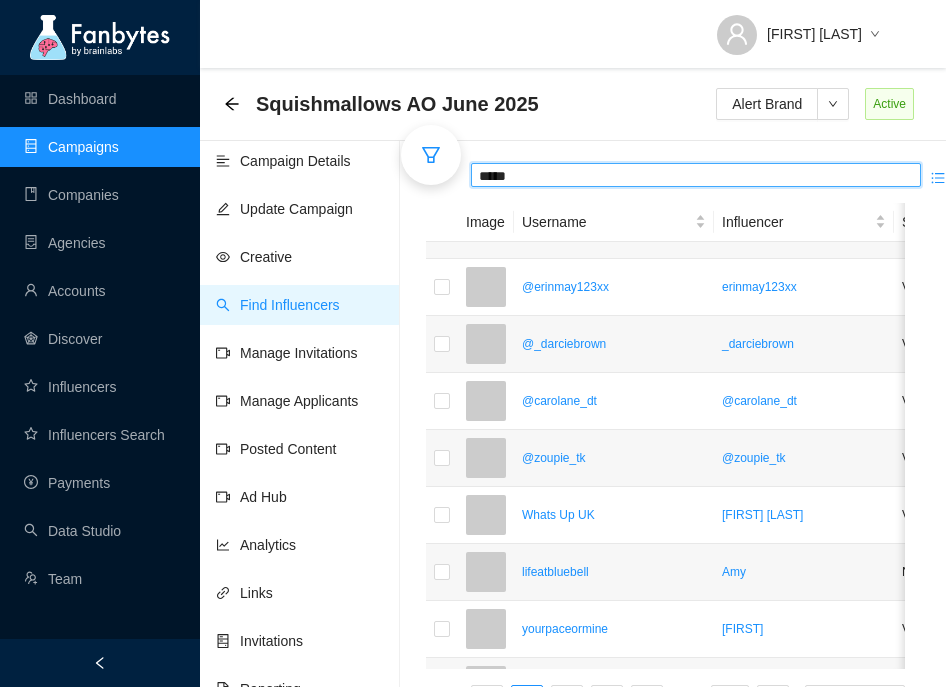 click on "*****" at bounding box center (696, 176) 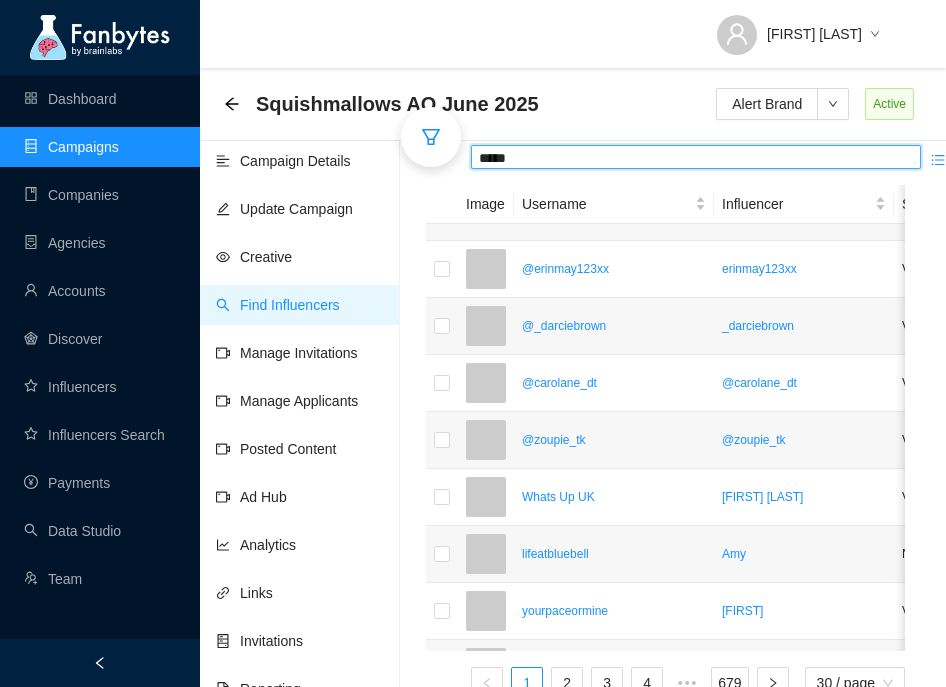scroll, scrollTop: 554, scrollLeft: 0, axis: vertical 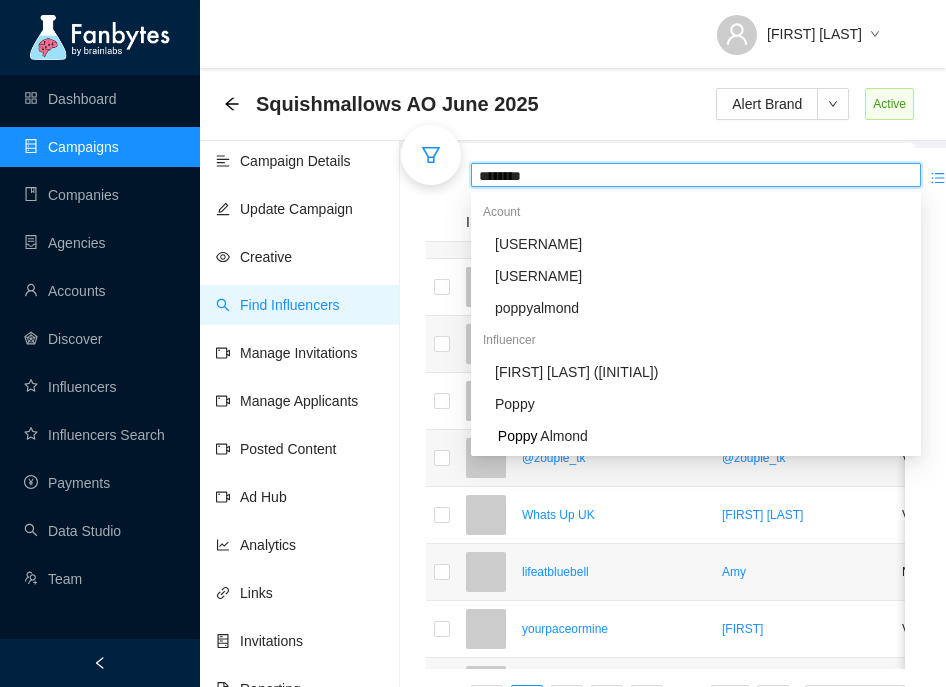 type on "*********" 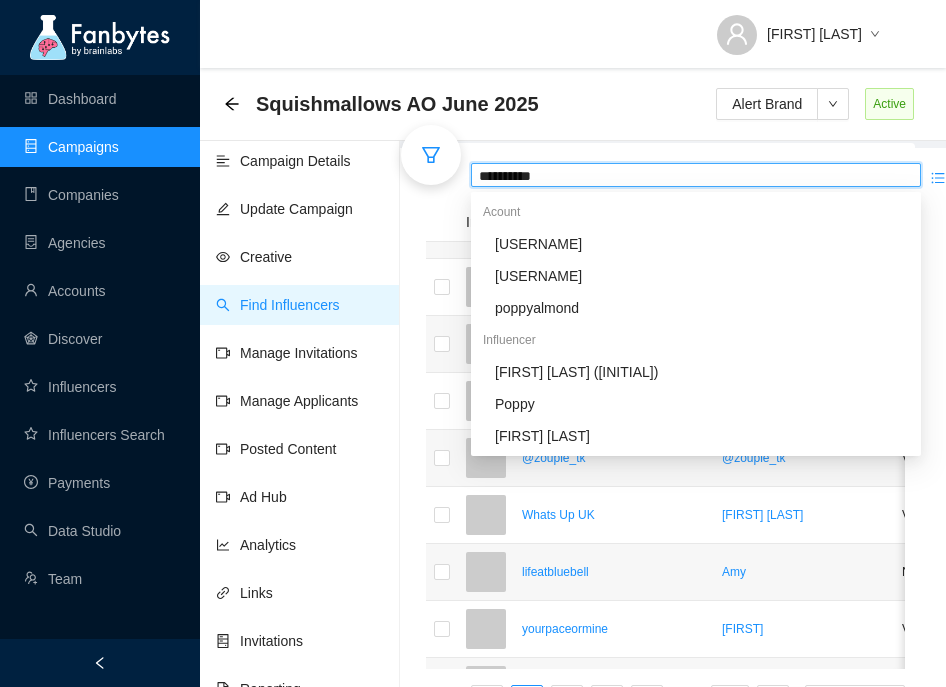 click on "**********" at bounding box center (696, 176) 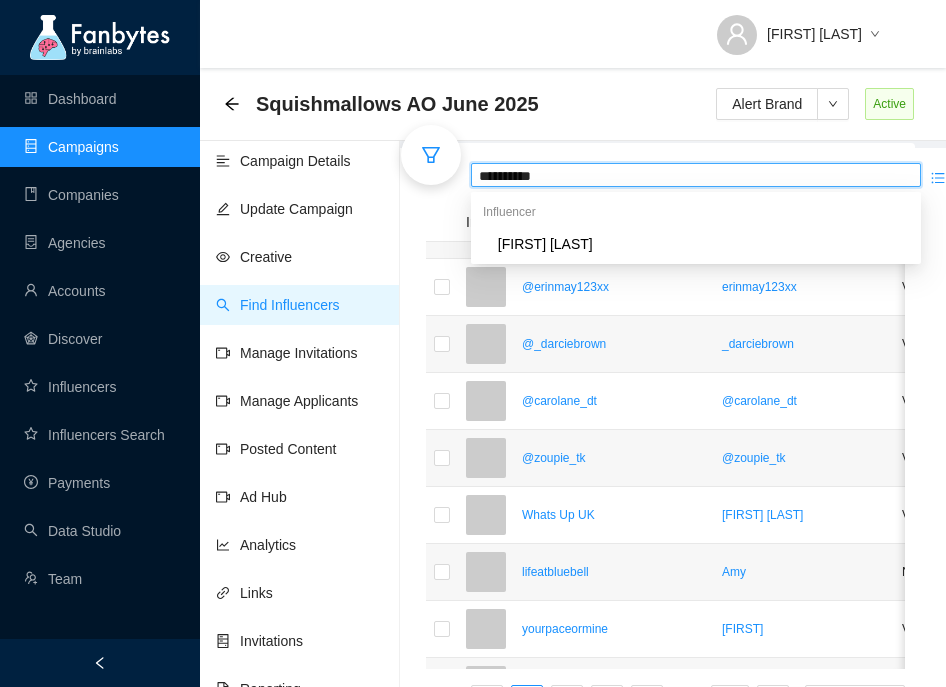 click on "**********" at bounding box center (696, 176) 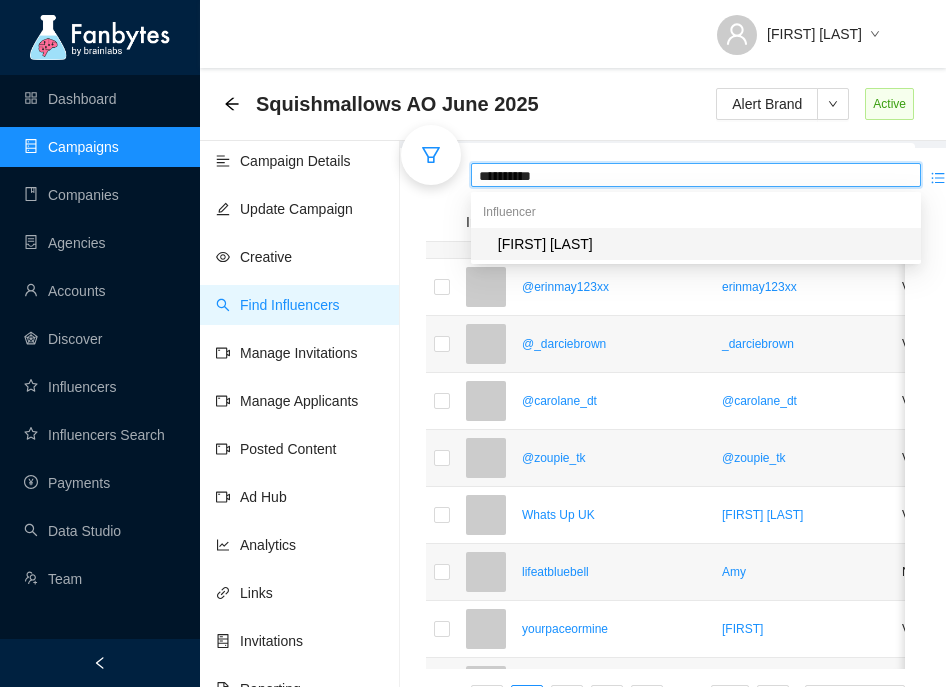 click on "[FIRST] [LAST]" at bounding box center (545, 244) 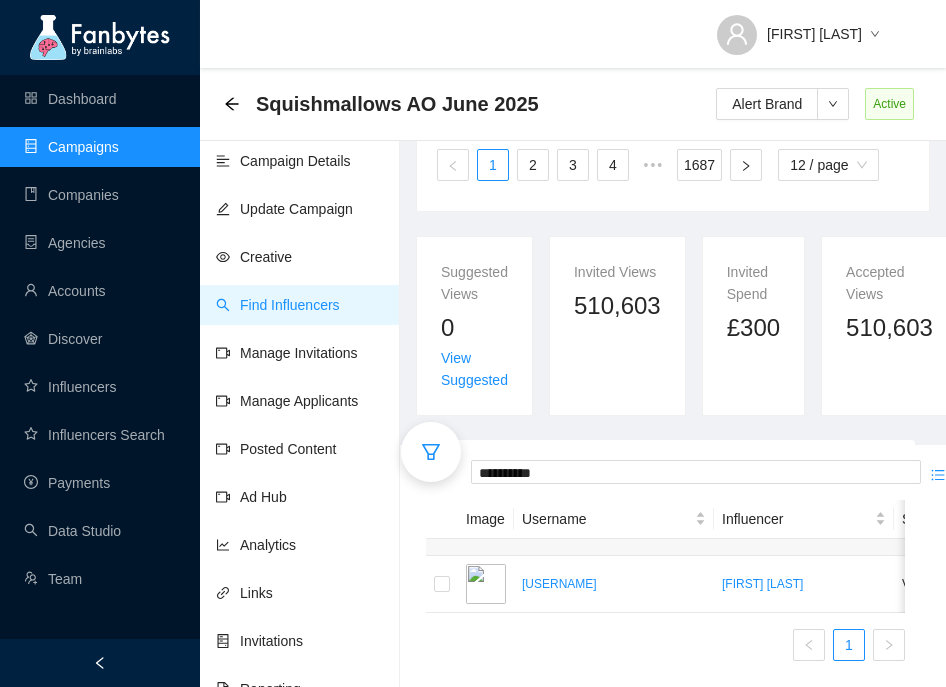 scroll, scrollTop: 278, scrollLeft: 0, axis: vertical 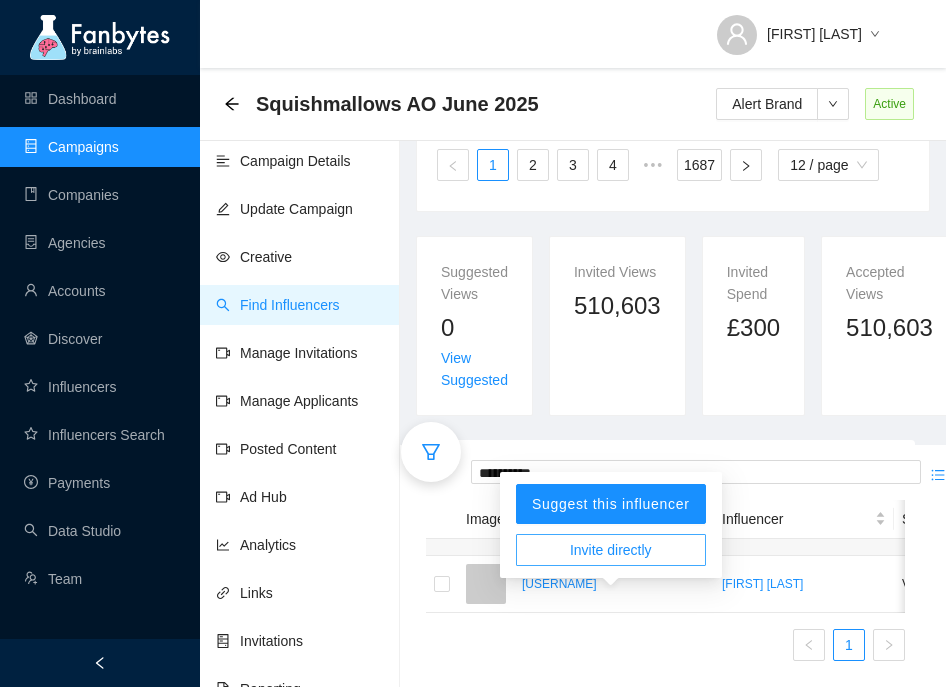 click on "Invite directly" at bounding box center [611, 550] 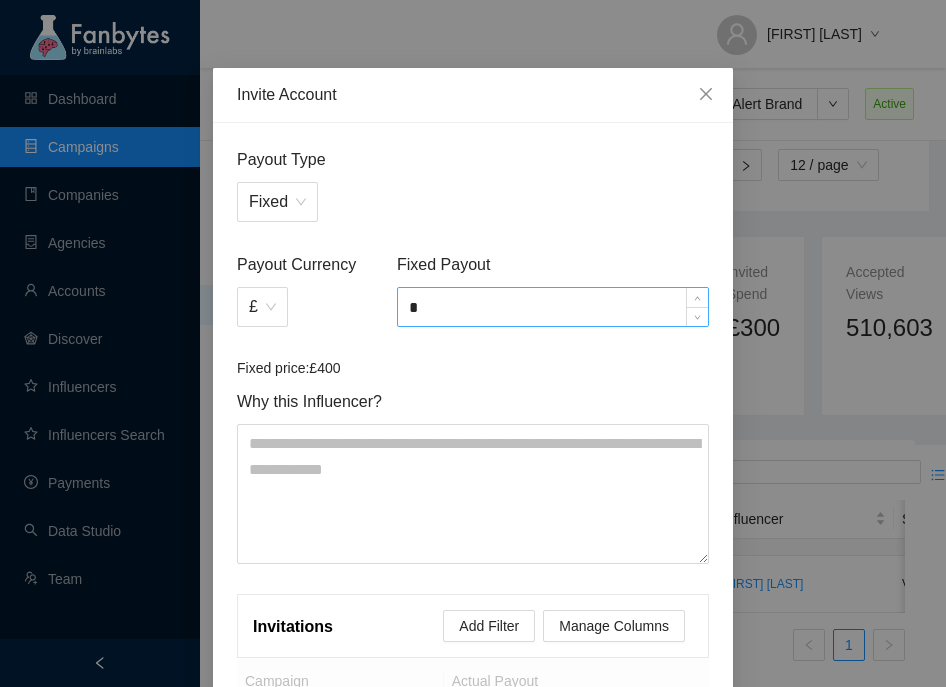 scroll, scrollTop: 52, scrollLeft: 0, axis: vertical 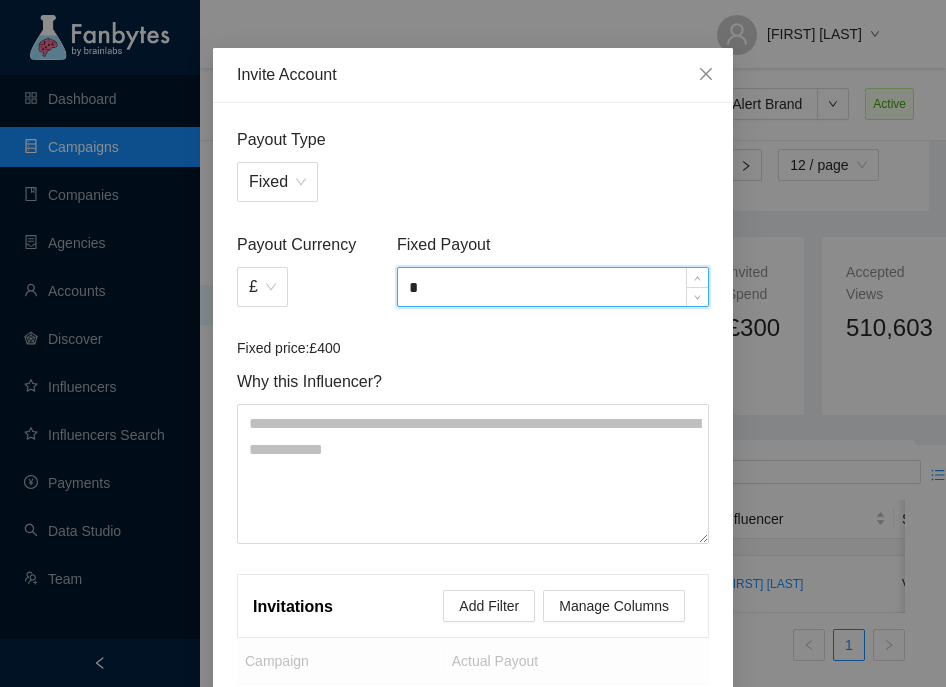 click on "*" at bounding box center (553, 287) 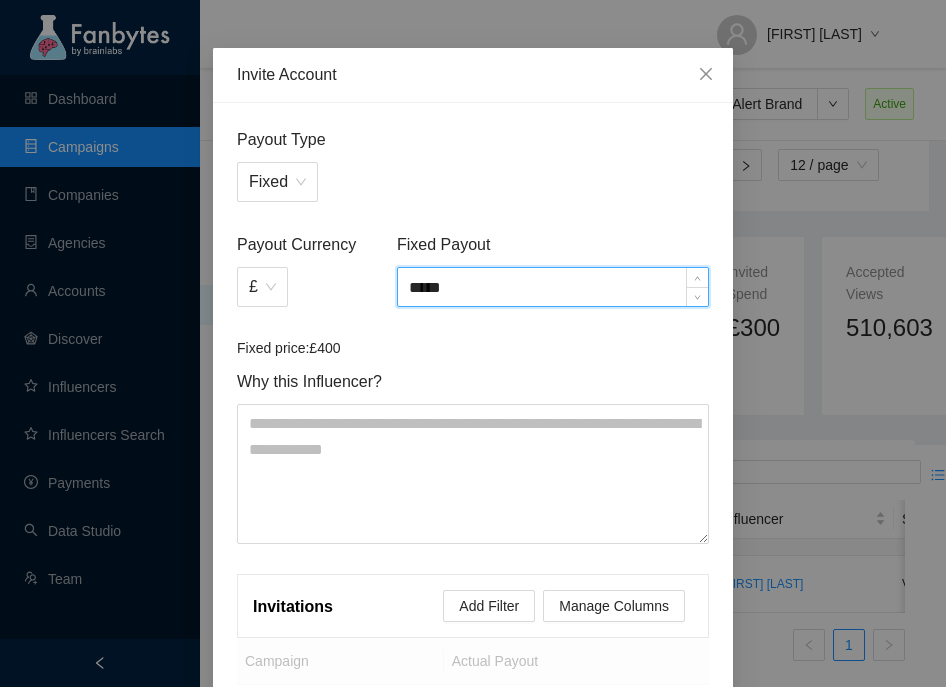 type on "*****" 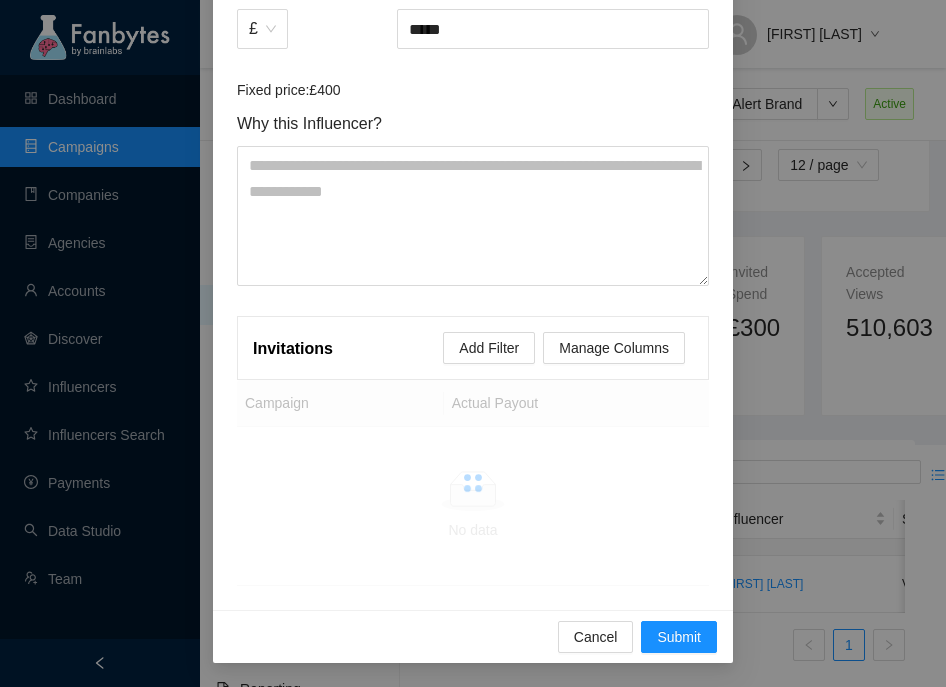 scroll, scrollTop: 308, scrollLeft: 0, axis: vertical 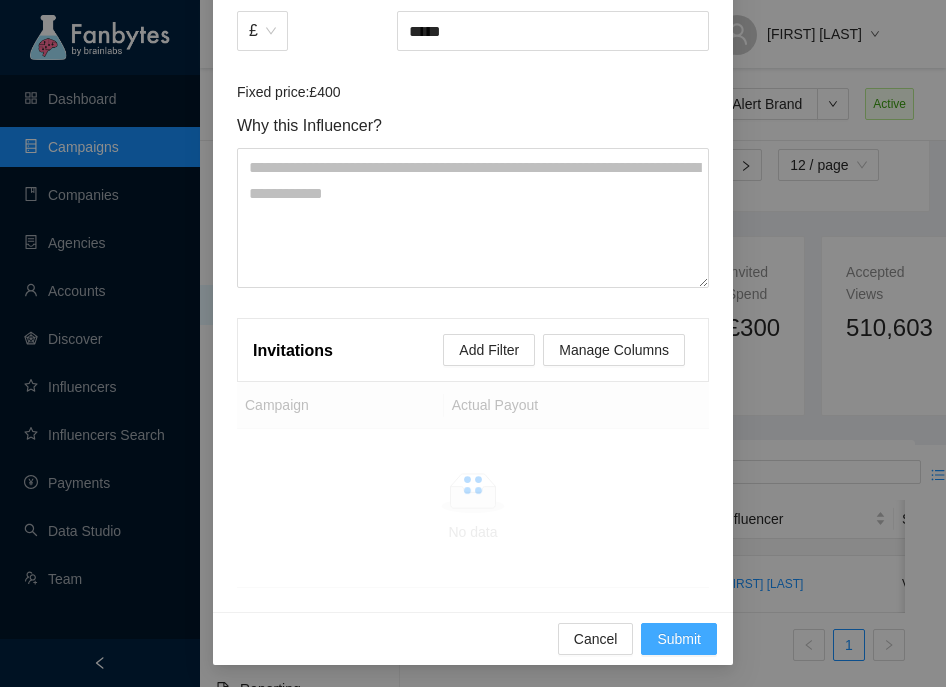 click on "Submit" at bounding box center [679, 639] 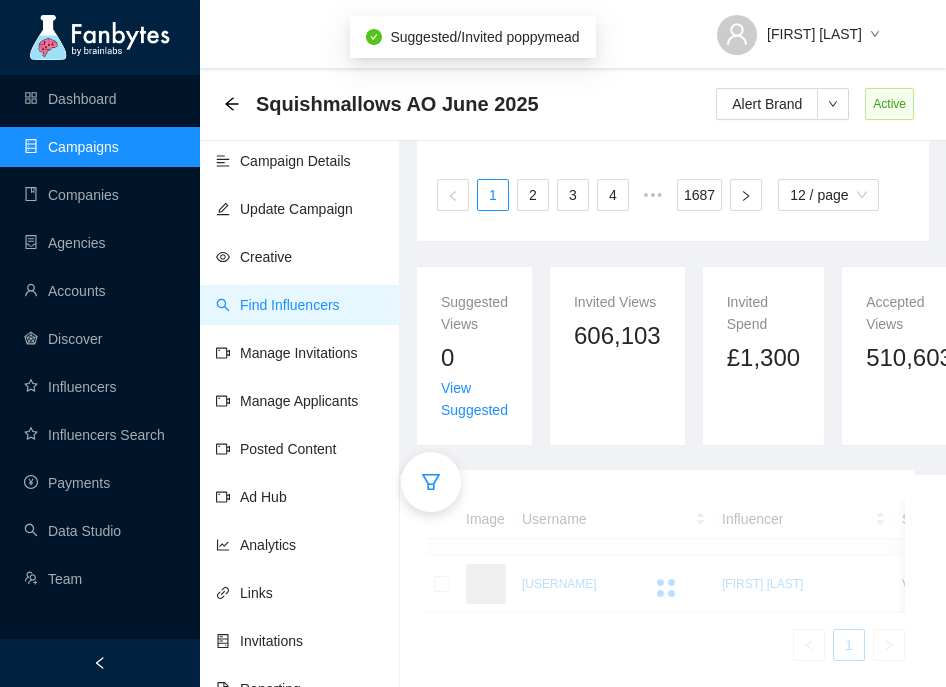 scroll, scrollTop: 278, scrollLeft: 0, axis: vertical 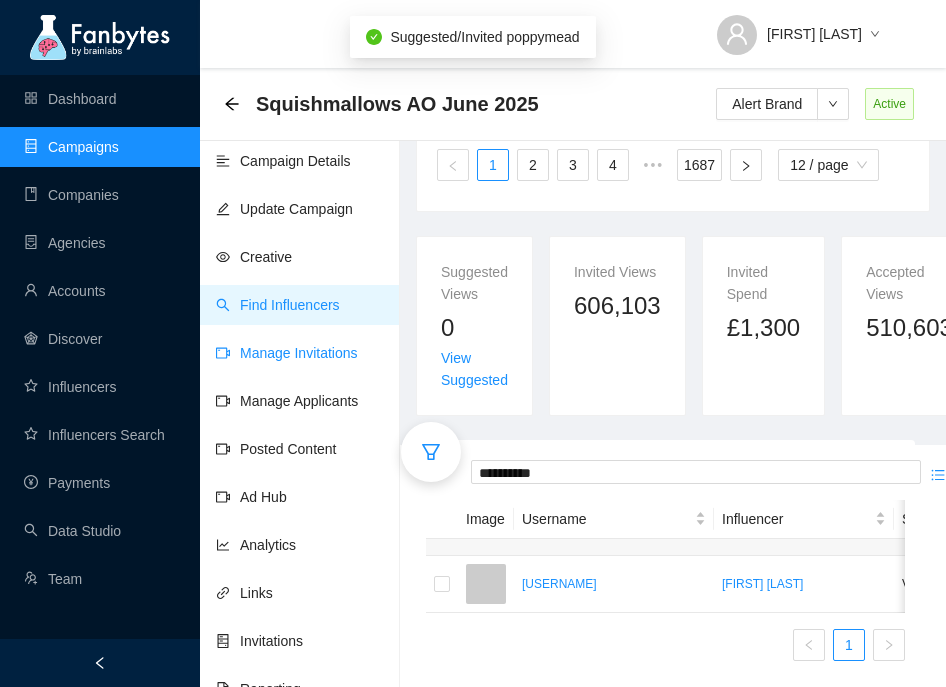click on "Manage Invitations" at bounding box center [287, 353] 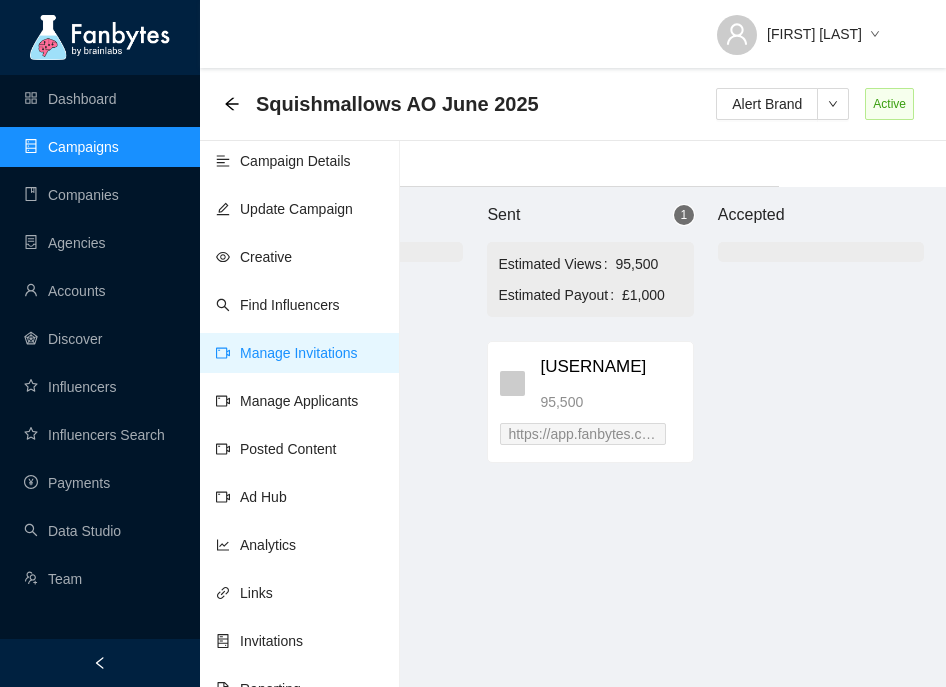 scroll, scrollTop: 20, scrollLeft: 258, axis: both 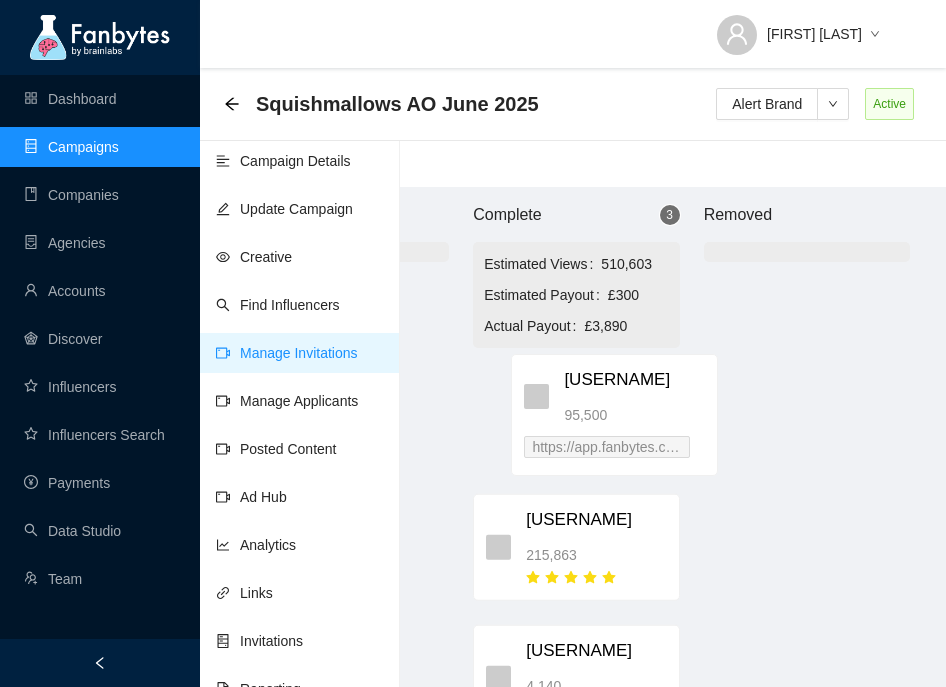 drag, startPoint x: 504, startPoint y: 391, endPoint x: 634, endPoint y: 404, distance: 130.64838 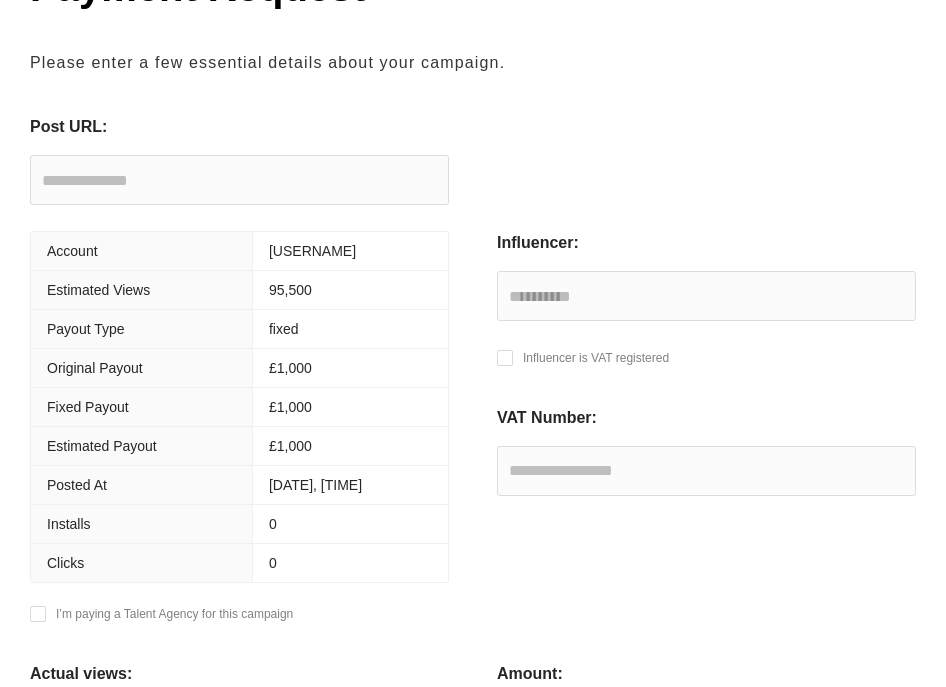 scroll, scrollTop: 165, scrollLeft: 0, axis: vertical 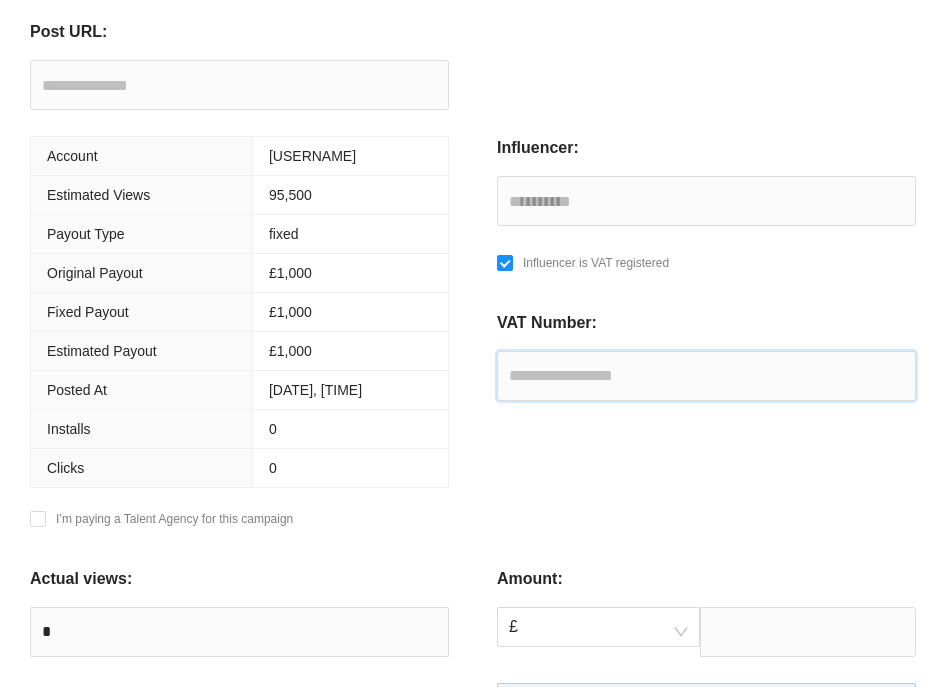click at bounding box center (706, 376) 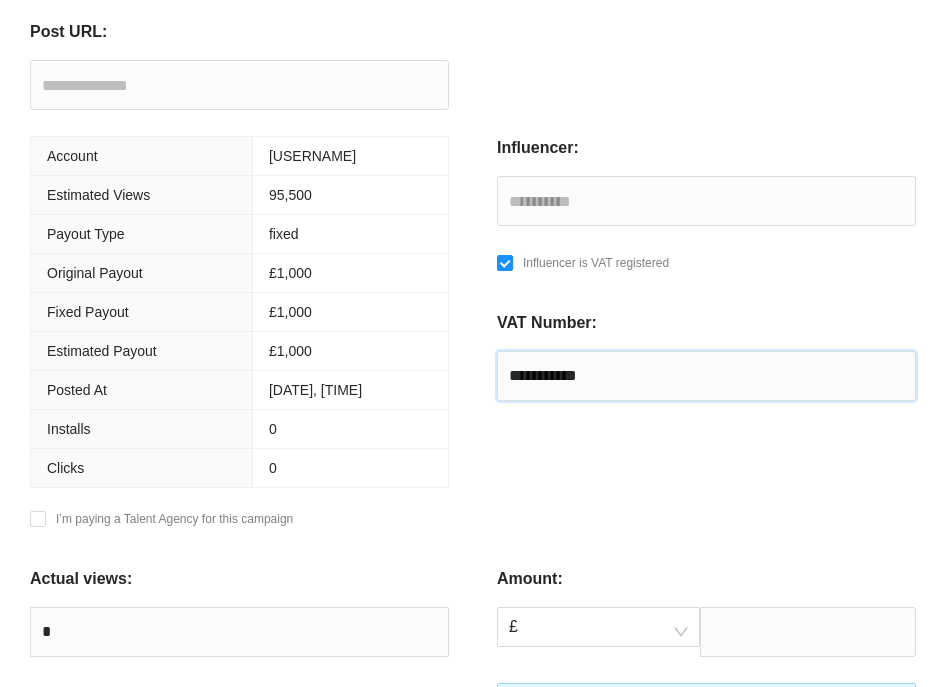 type on "**********" 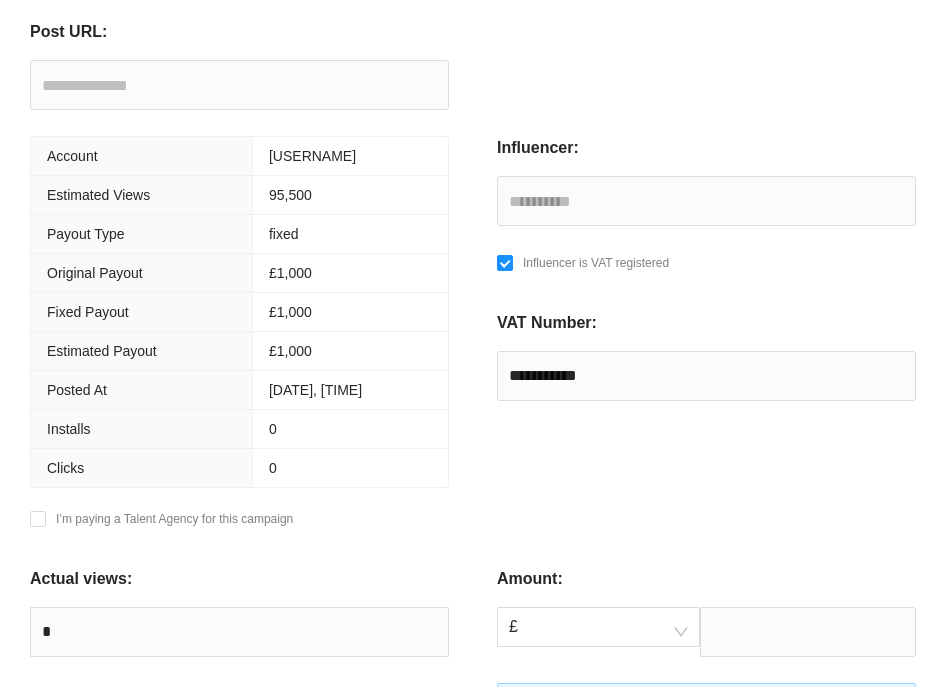 click on "**********" at bounding box center (706, 338) 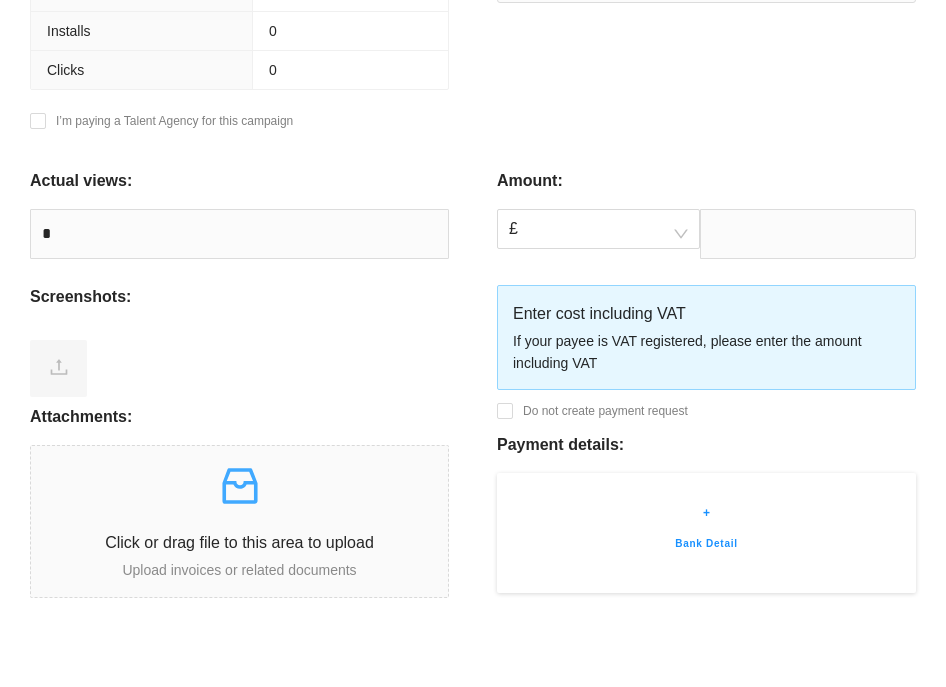 scroll, scrollTop: 682, scrollLeft: 0, axis: vertical 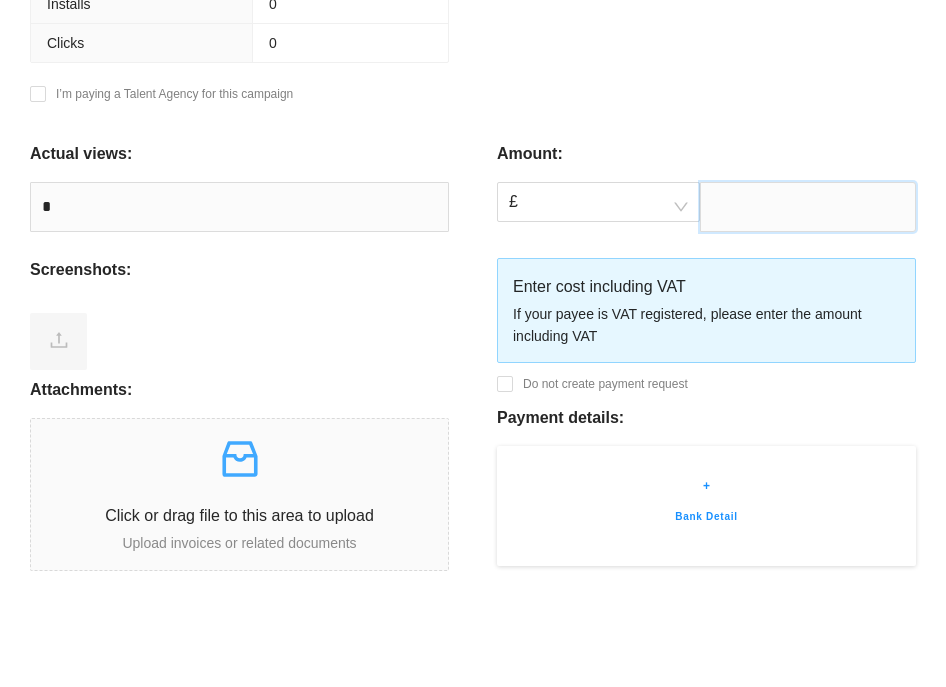 click at bounding box center [808, 207] 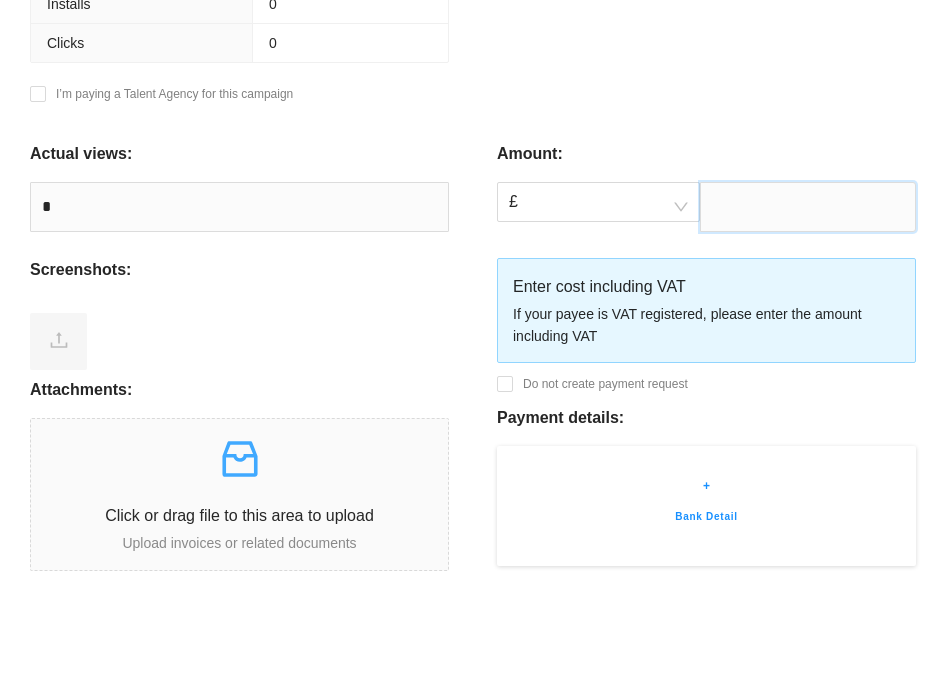 paste on "****" 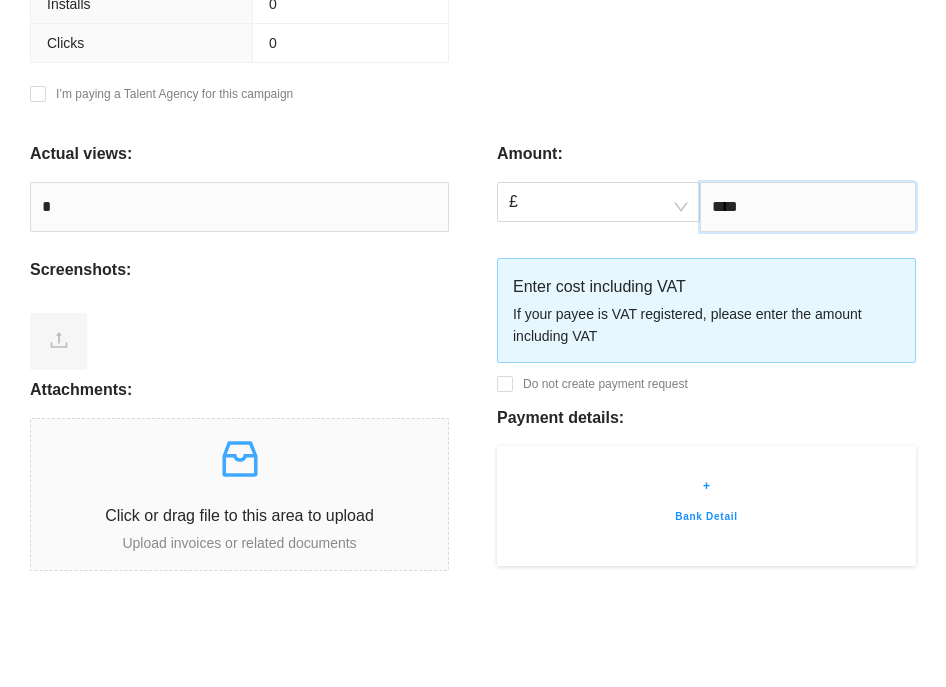 type on "****" 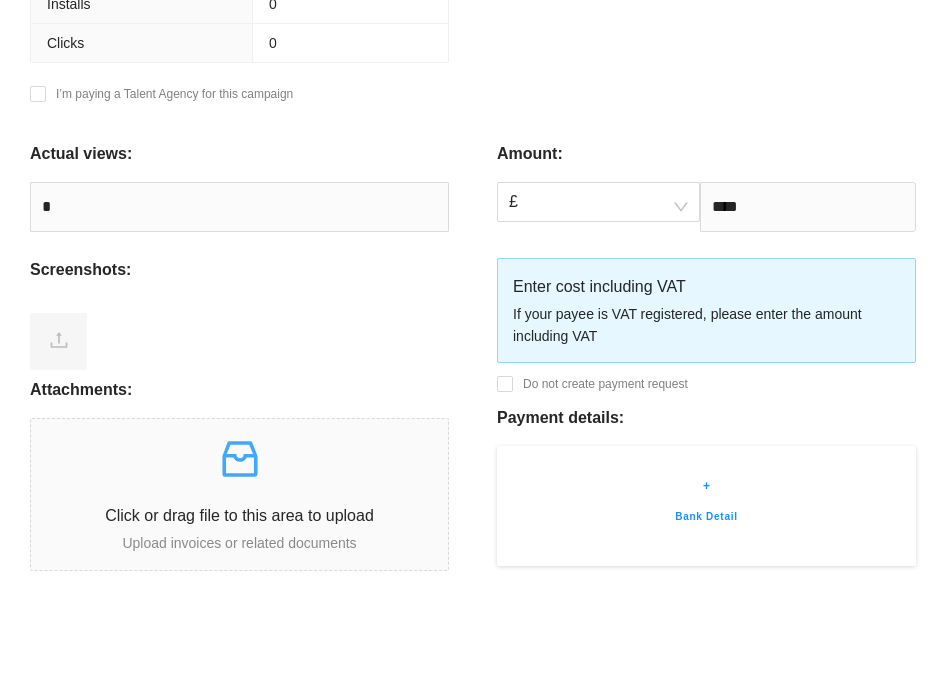 click on "**********" at bounding box center [706, -87] 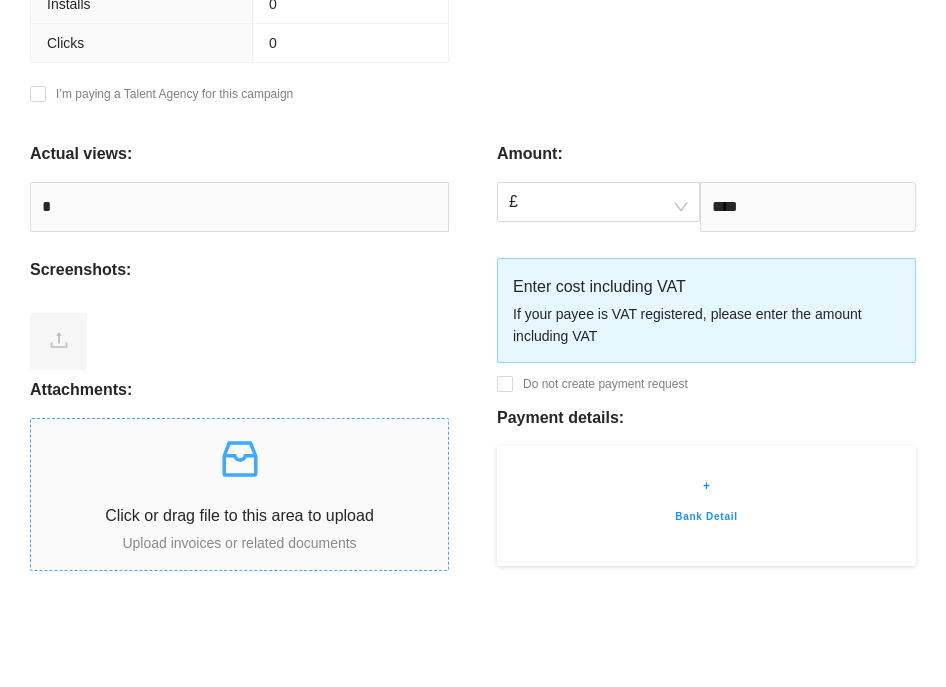 click at bounding box center (240, 459) 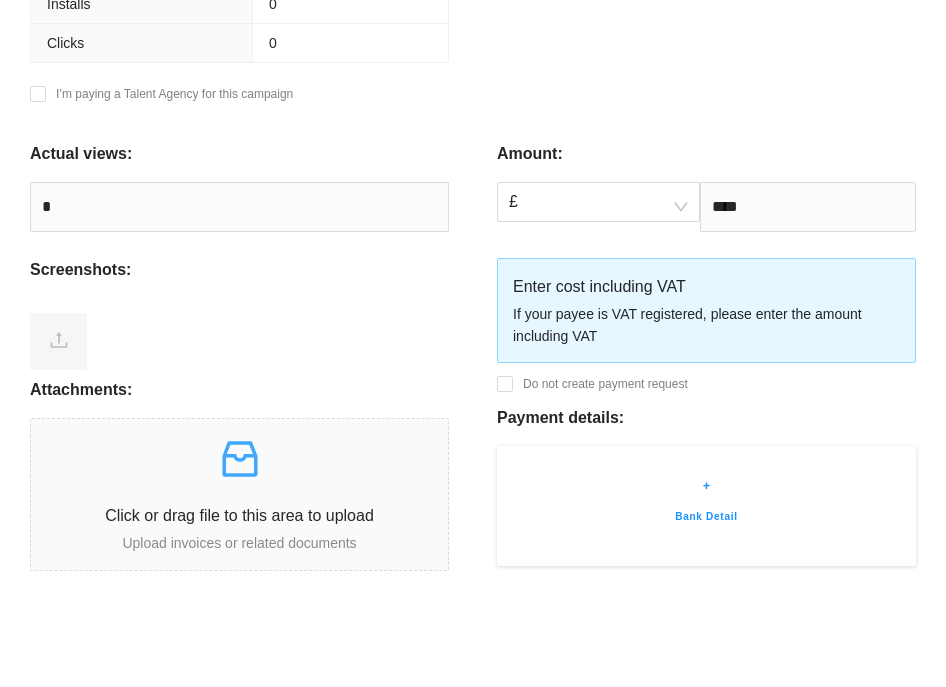 click on "Screenshots:" at bounding box center (239, 278) 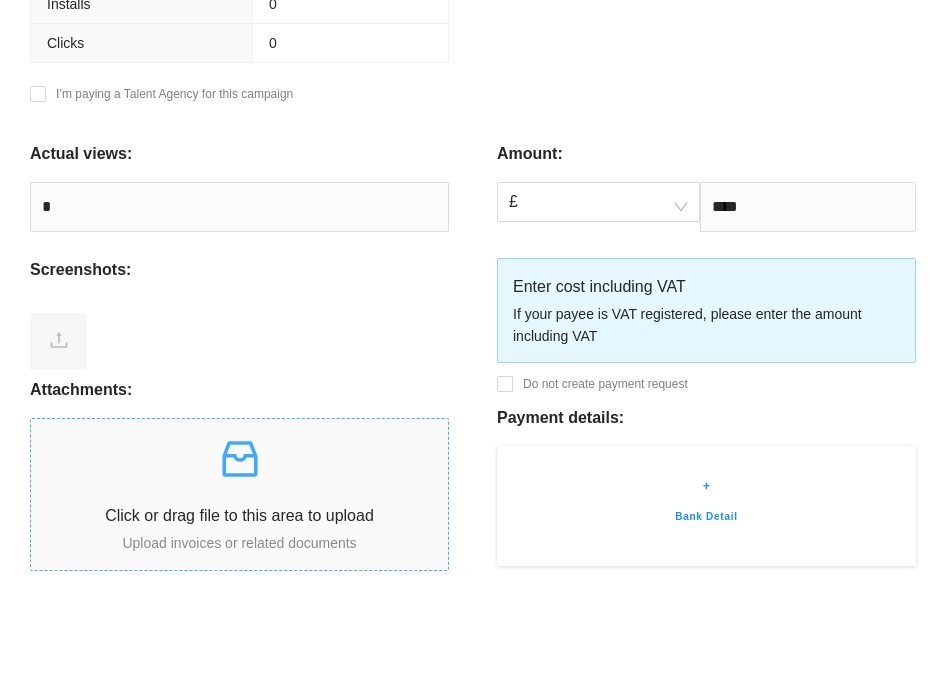 click on "Click or drag file to this area to upload Upload invoices or related documents" at bounding box center [239, 494] 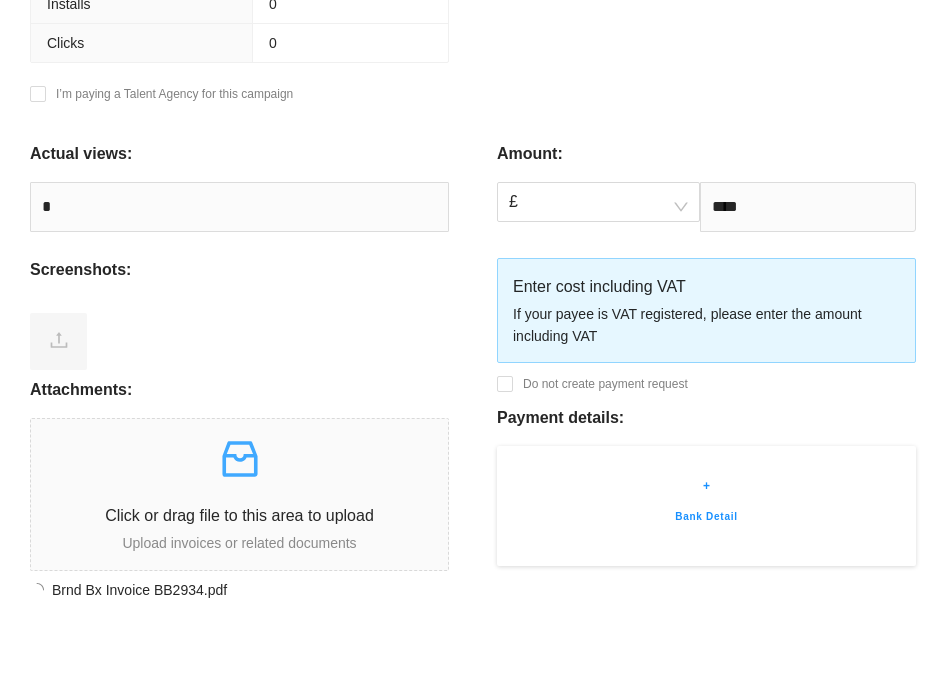 click on "+" at bounding box center (706, 486) 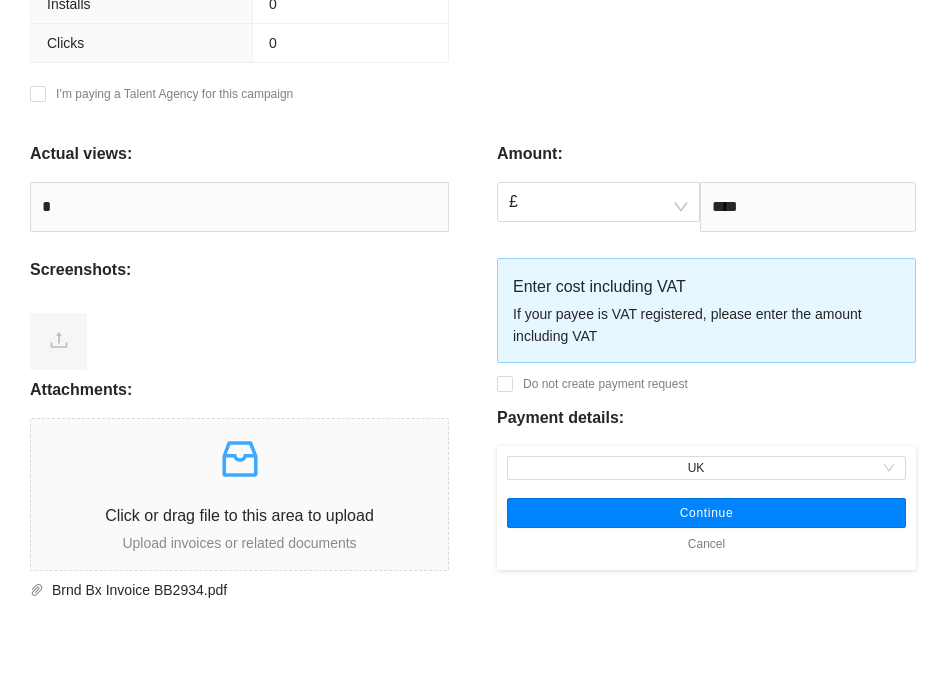 click on "Continue" at bounding box center (706, 513) 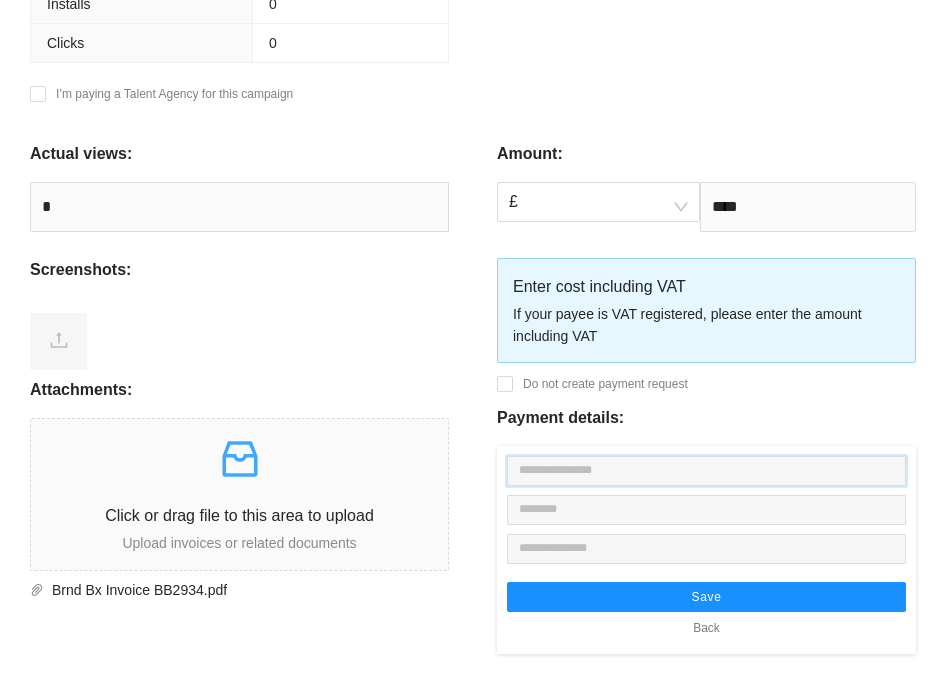 click at bounding box center [706, 471] 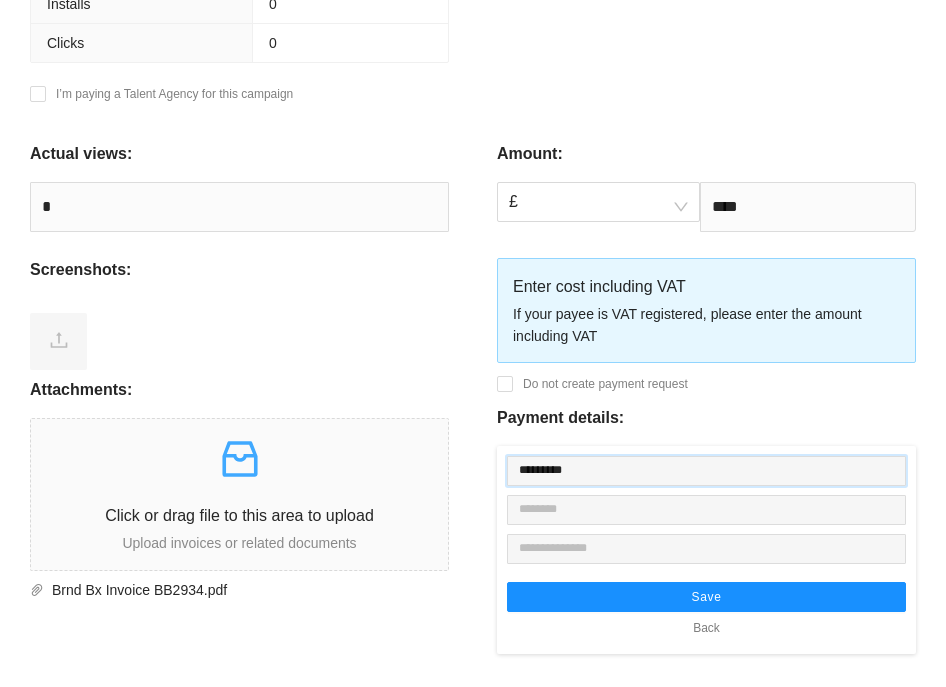 type on "*********" 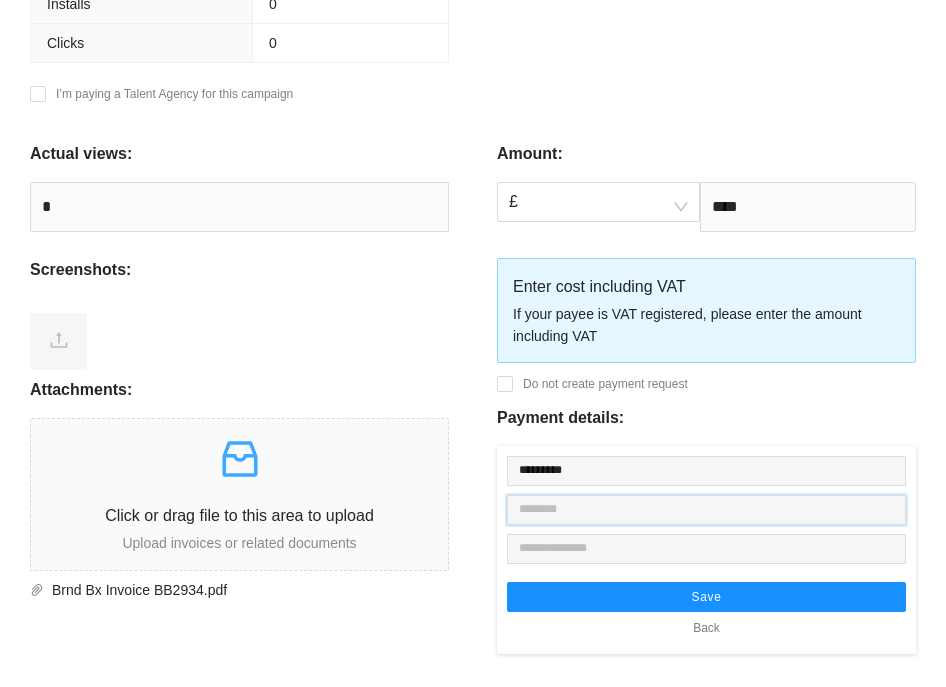 click at bounding box center [706, 510] 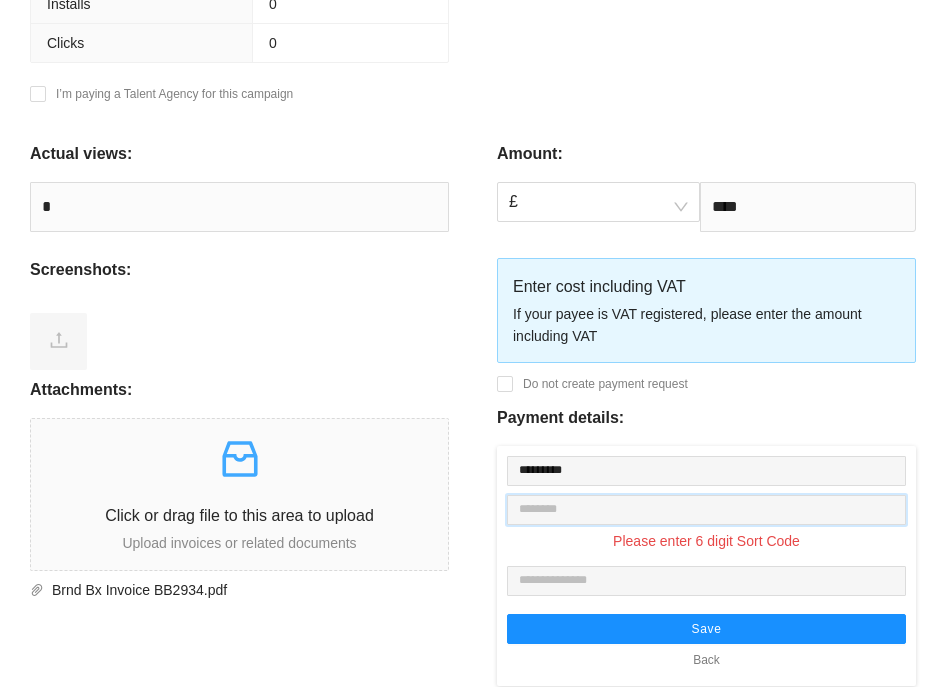 paste on "********" 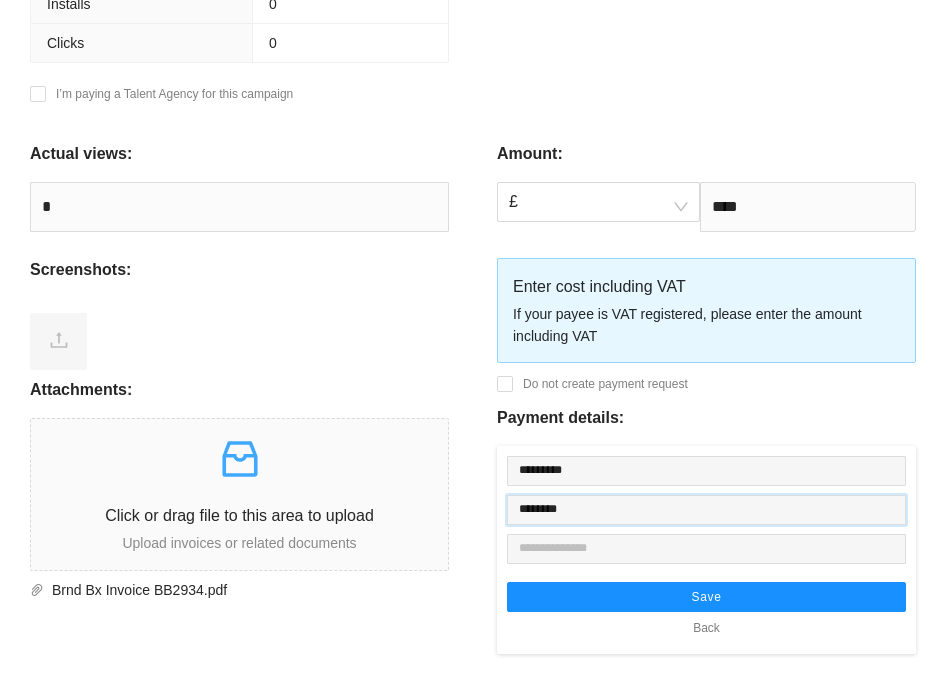 type on "********" 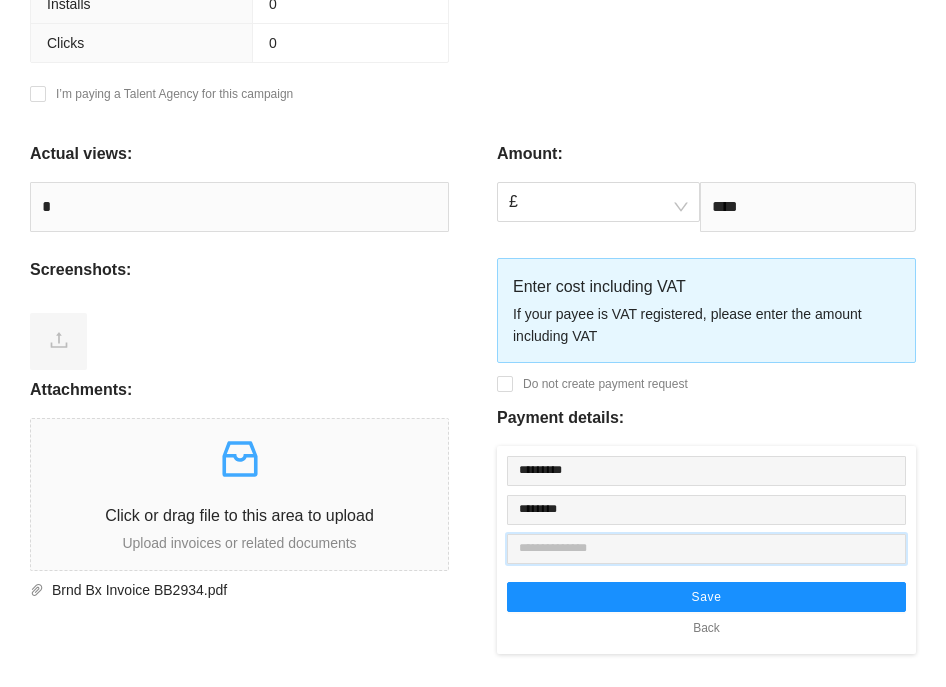 click at bounding box center (706, 549) 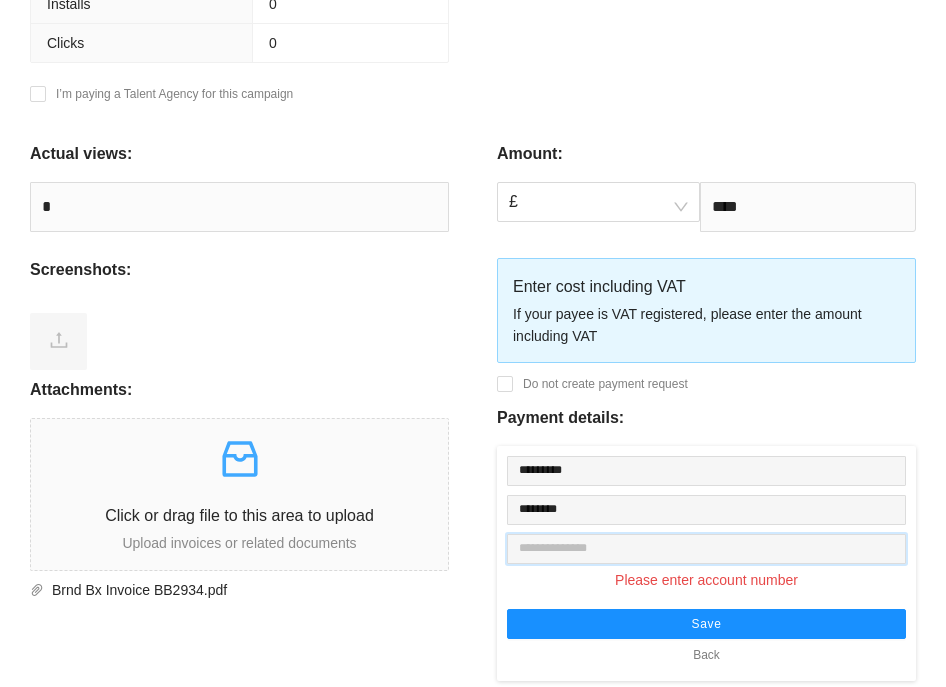 paste on "********" 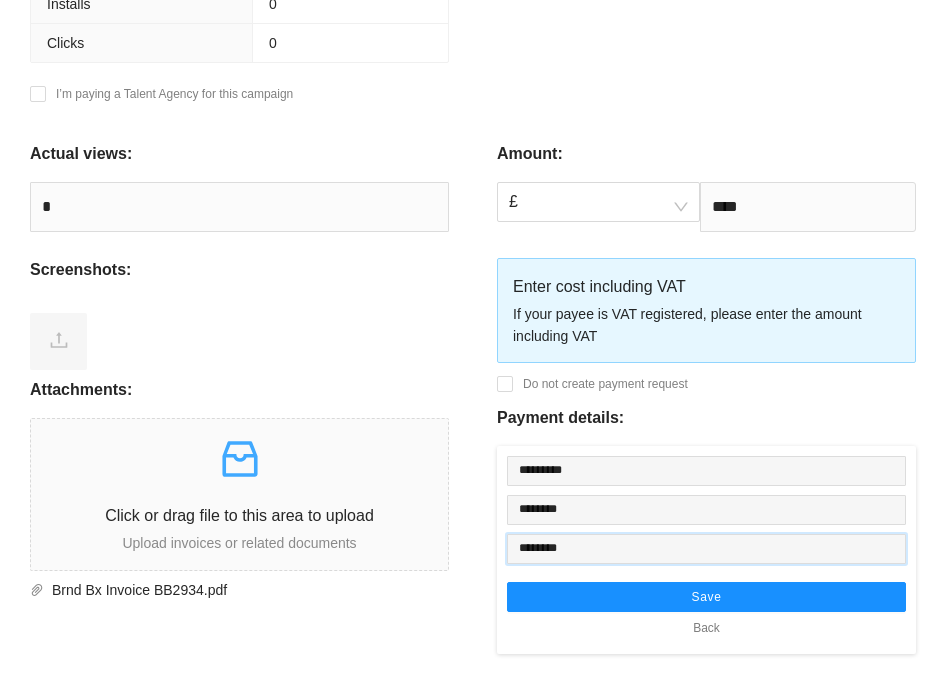 type on "********" 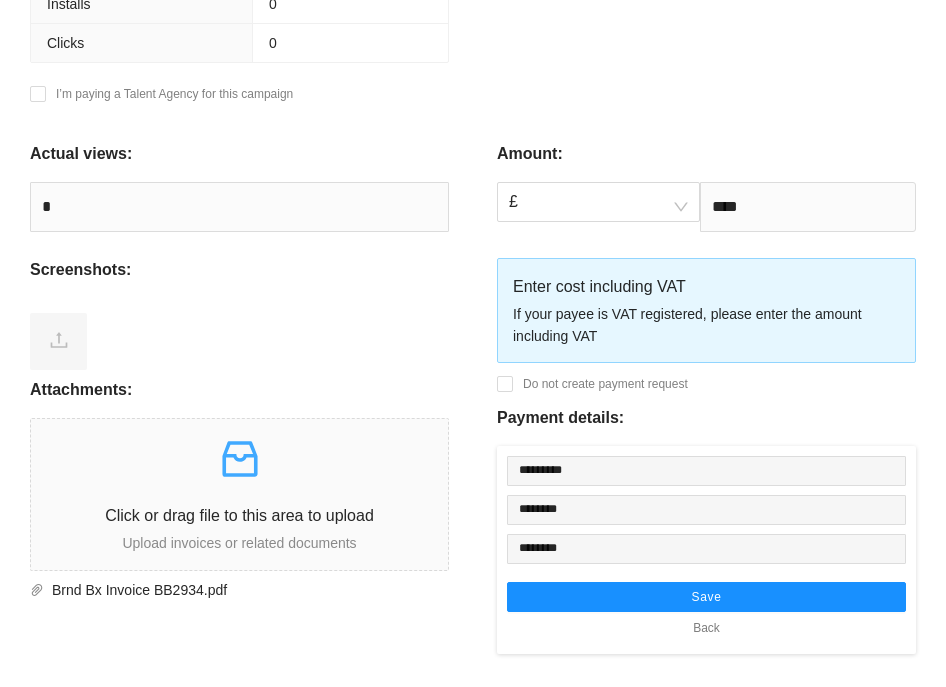 click at bounding box center [239, 338] 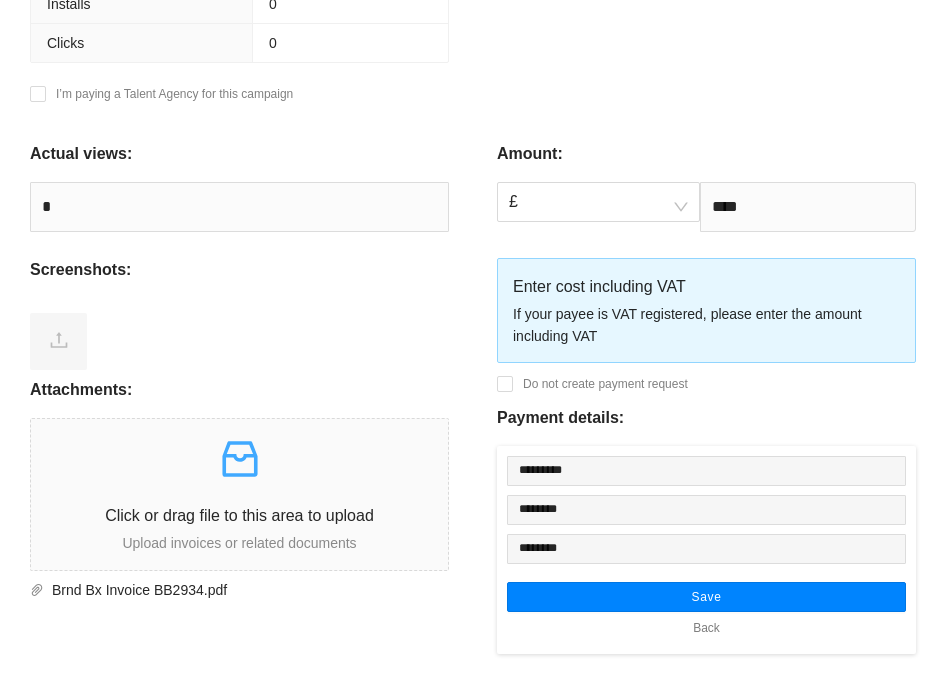 click on "Save" at bounding box center [706, 597] 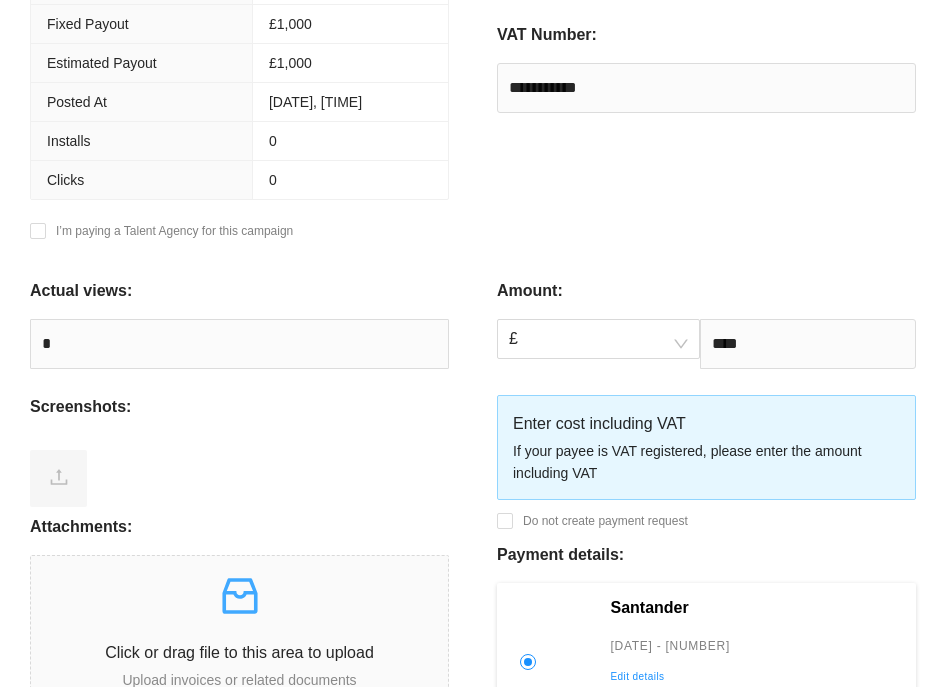 scroll, scrollTop: 785, scrollLeft: 0, axis: vertical 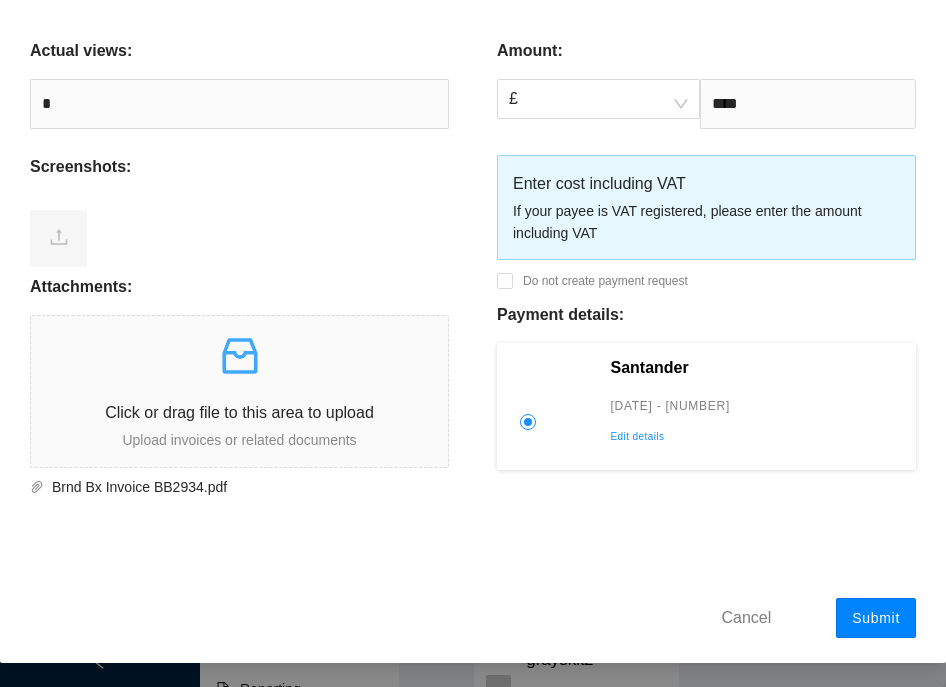 click on "Submit" at bounding box center (876, 618) 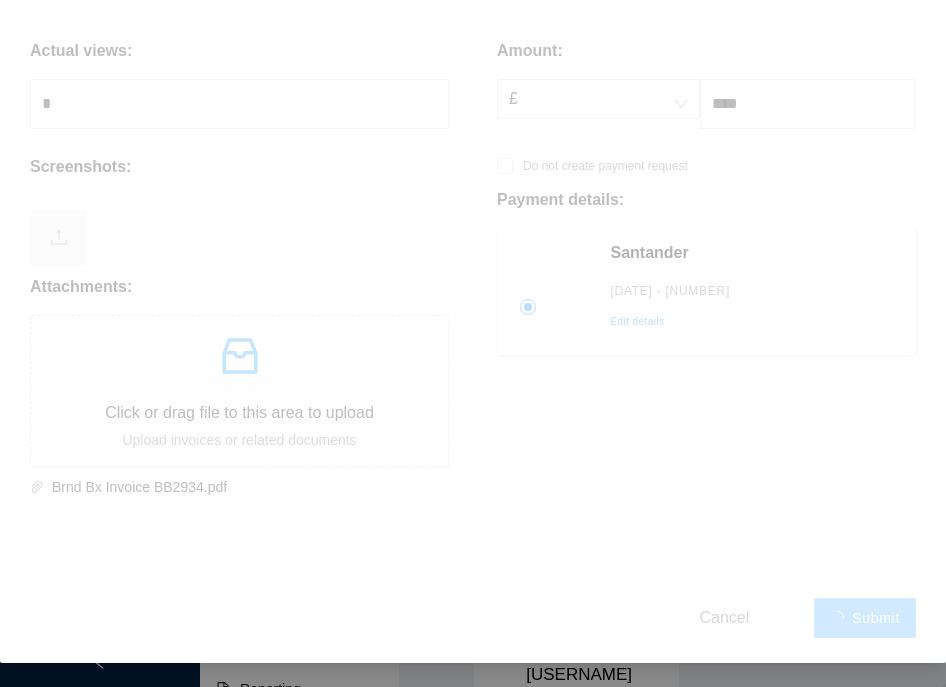 scroll, scrollTop: 0, scrollLeft: 0, axis: both 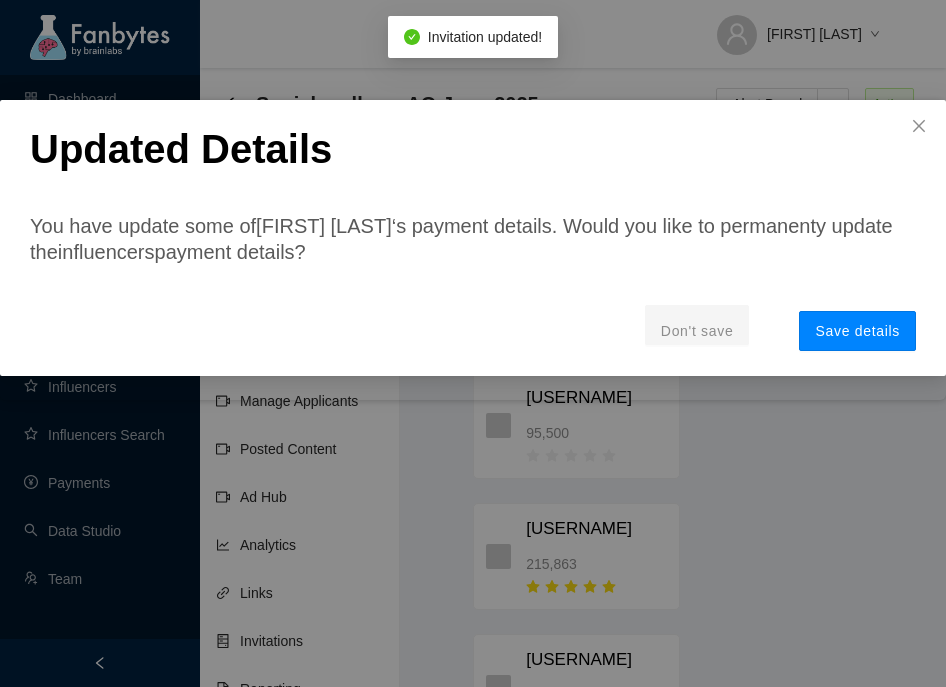 click on "Save details" at bounding box center (857, 331) 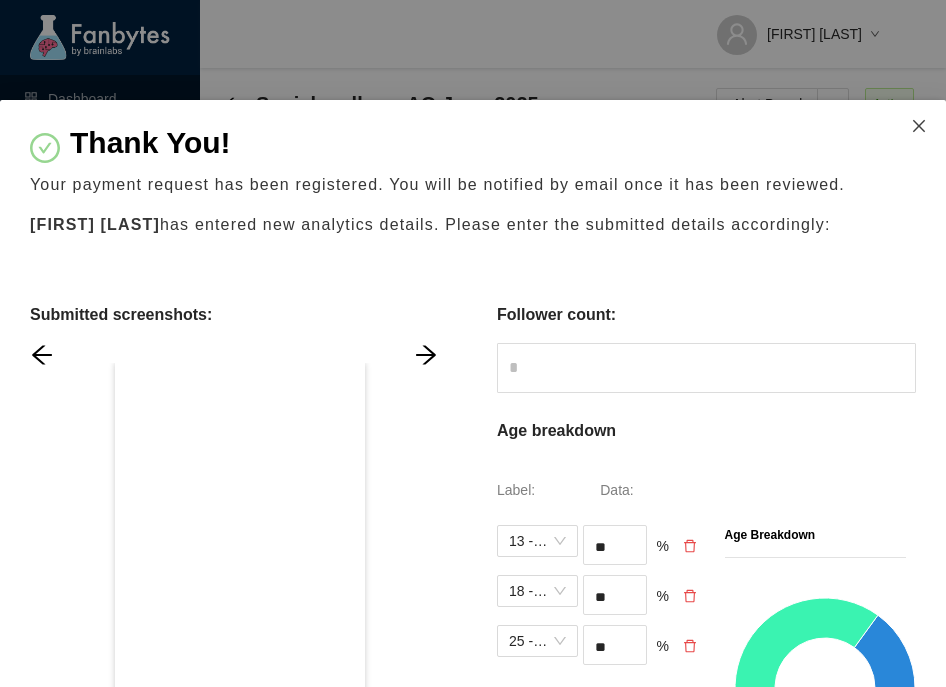 click at bounding box center [919, 126] 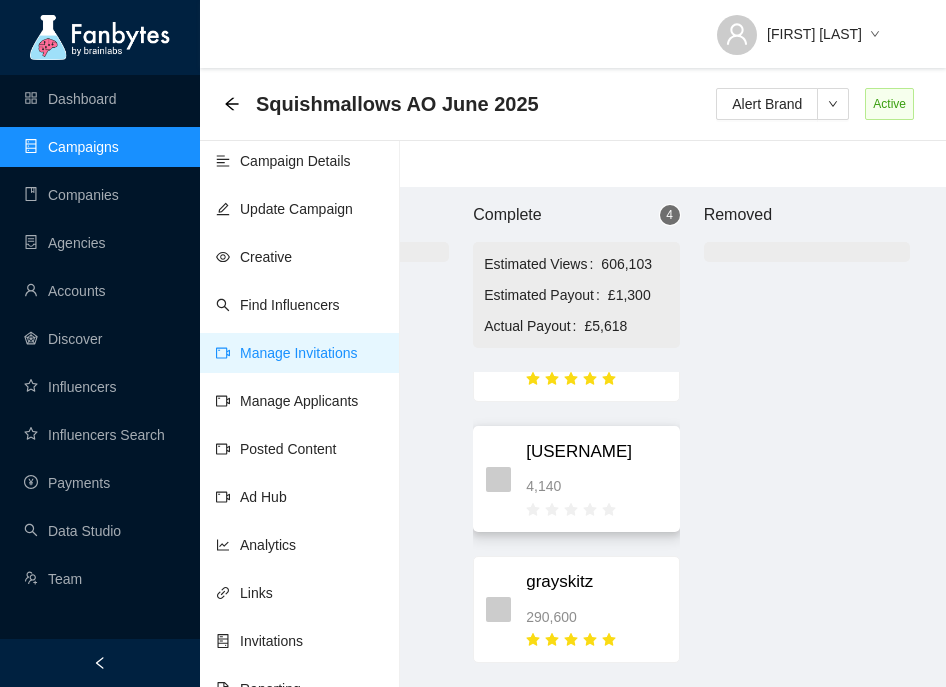 scroll, scrollTop: 0, scrollLeft: 0, axis: both 